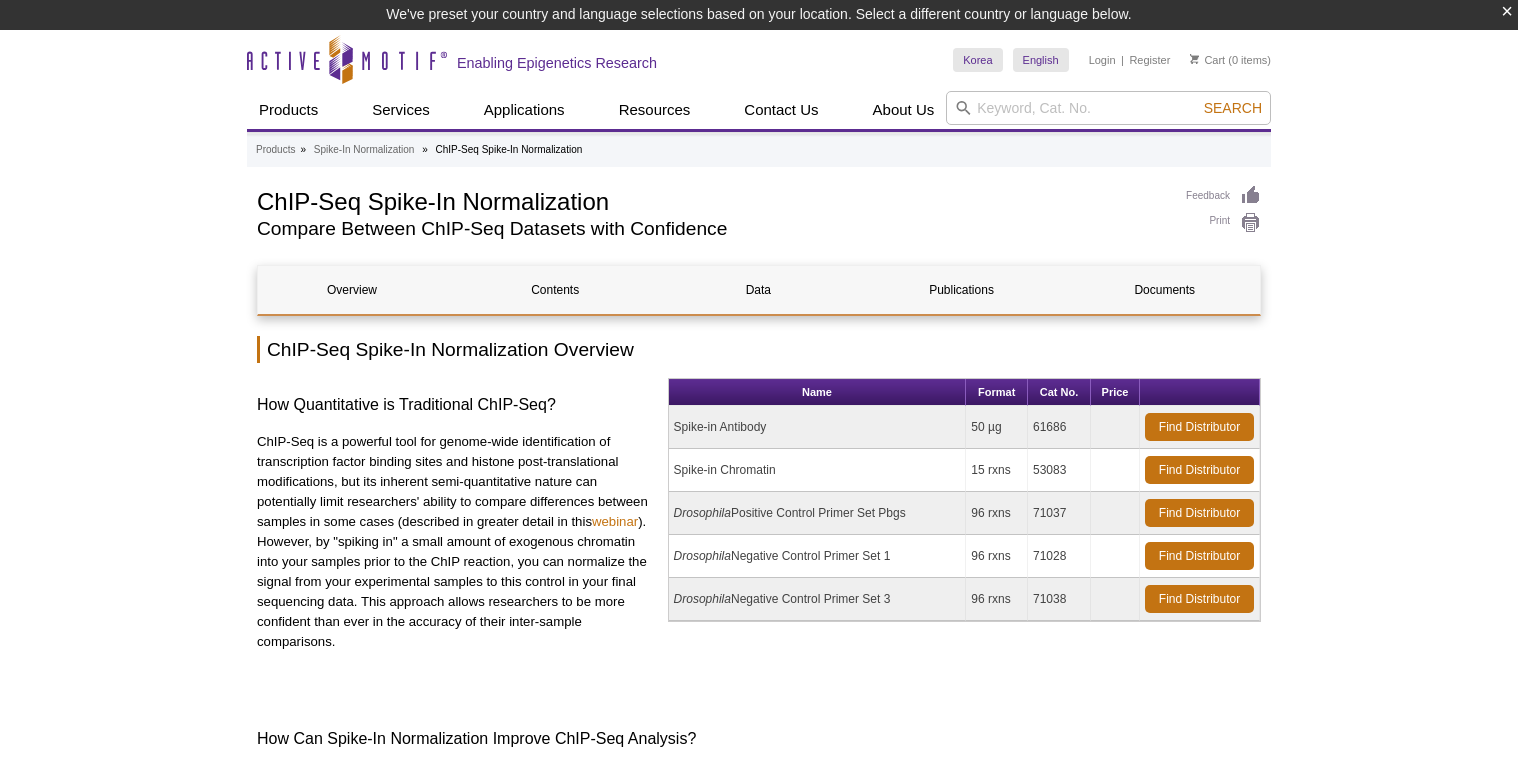 scroll, scrollTop: 0, scrollLeft: 0, axis: both 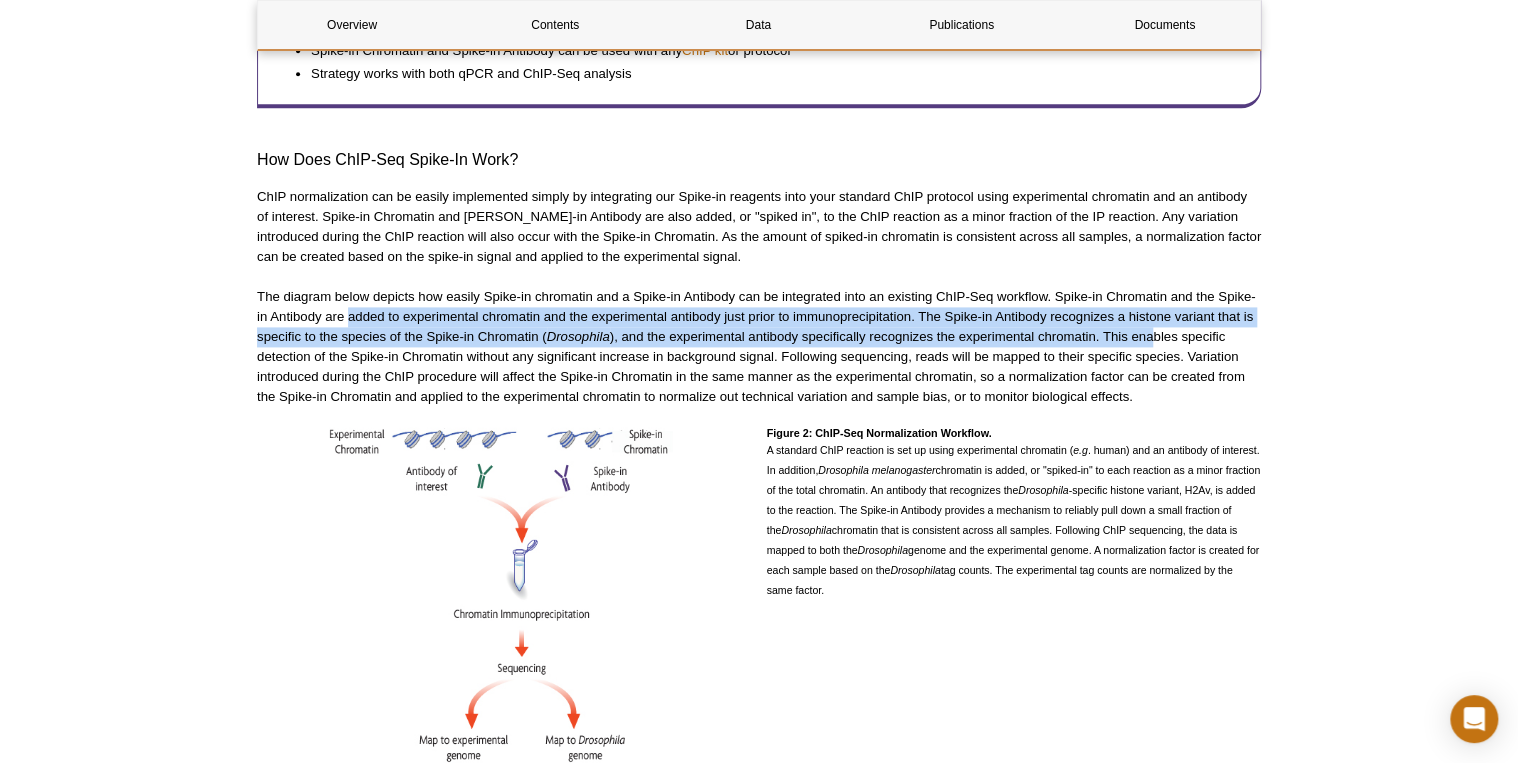 drag, startPoint x: 351, startPoint y: 298, endPoint x: 1154, endPoint y: 305, distance: 803.0305 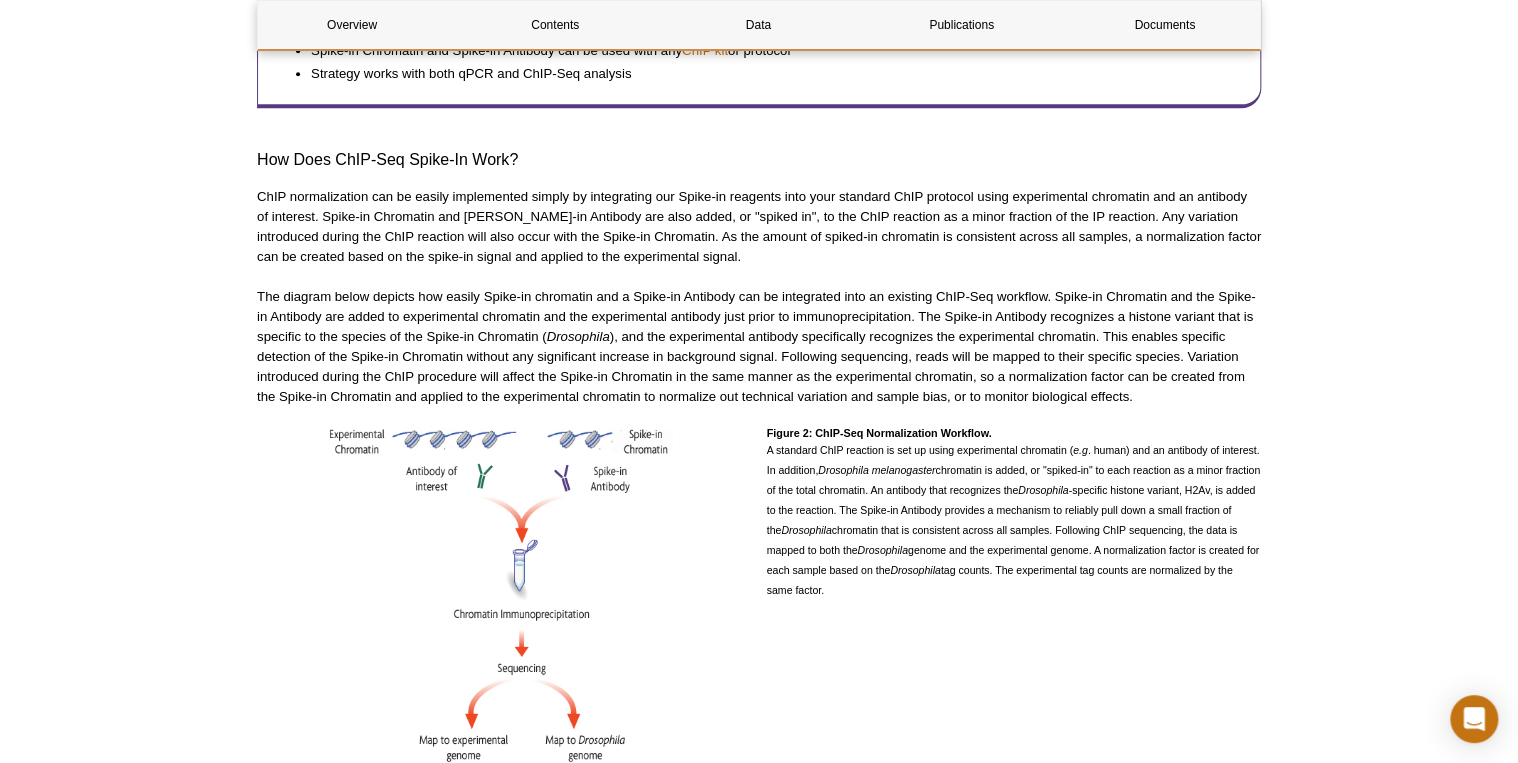 click on "The diagram below depicts how easily Spike-in chromatin and a Spike-in Antibody can be integrated into an existing ChIP-Seq workflow. Spike-in Chromatin and the Spike-in Antibody are added to experimental chromatin and the experimental antibody just prior to immunoprecipitation. The Spike-in Antibody recognizes a histone variant that is specific to the species of the Spike-in Chromatin ( Drosophila ), and the experimental antibody specifically recognizes the experimental chromatin. This enables specific detection of the Spike-in Chromatin without any significant increase in background signal. Following sequencing, reads will be mapped to their specific species. Variation introduced during the ChIP procedure will affect the Spike-in Chromatin in the same manner as the experimental chromatin, so a normalization factor can be created from the Spike-in Chromatin and applied to the experimental chromatin to normalize out technical variation and sample bias, or to monitor biological effects." at bounding box center [759, 347] 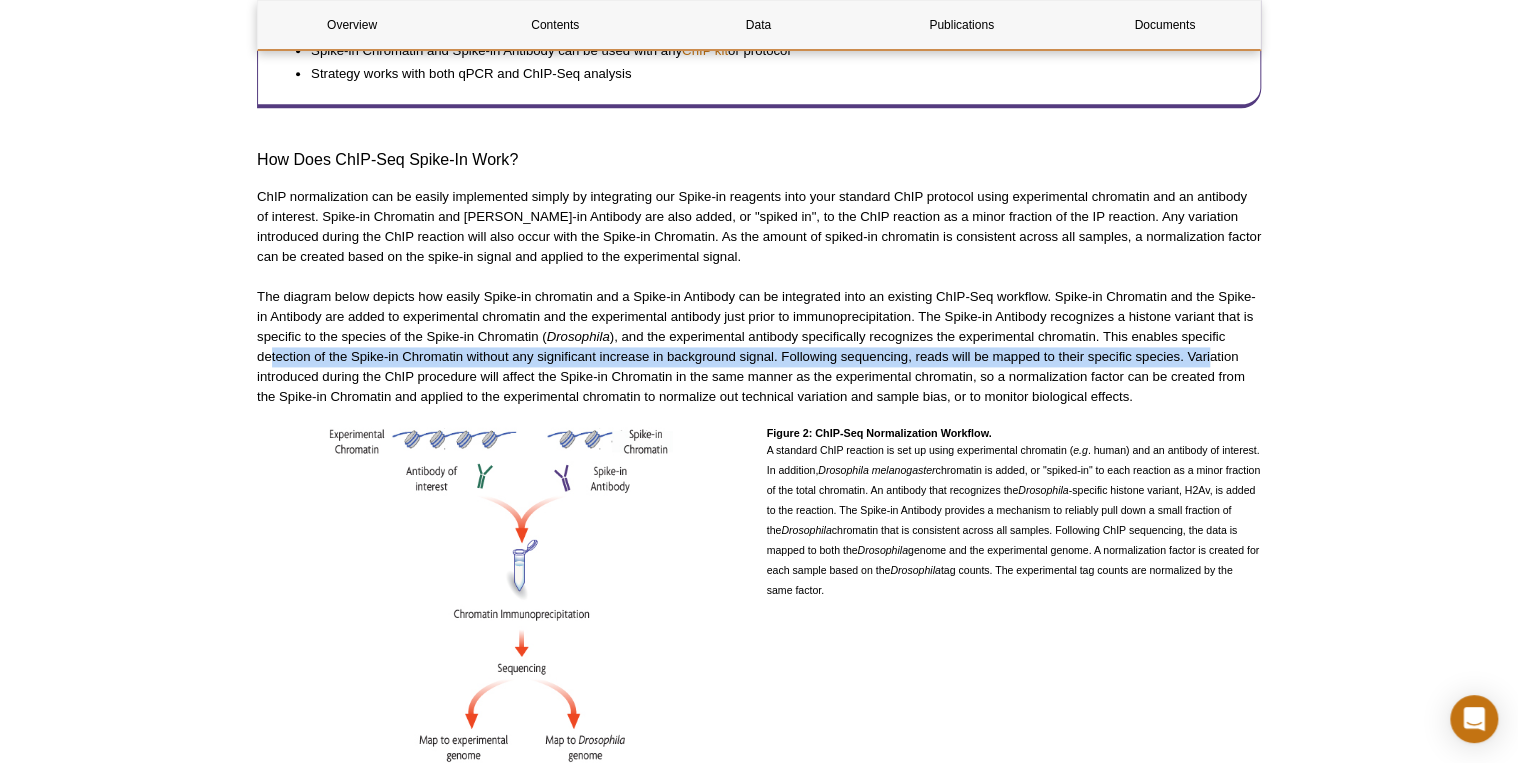 drag, startPoint x: 268, startPoint y: 336, endPoint x: 1211, endPoint y: 336, distance: 943 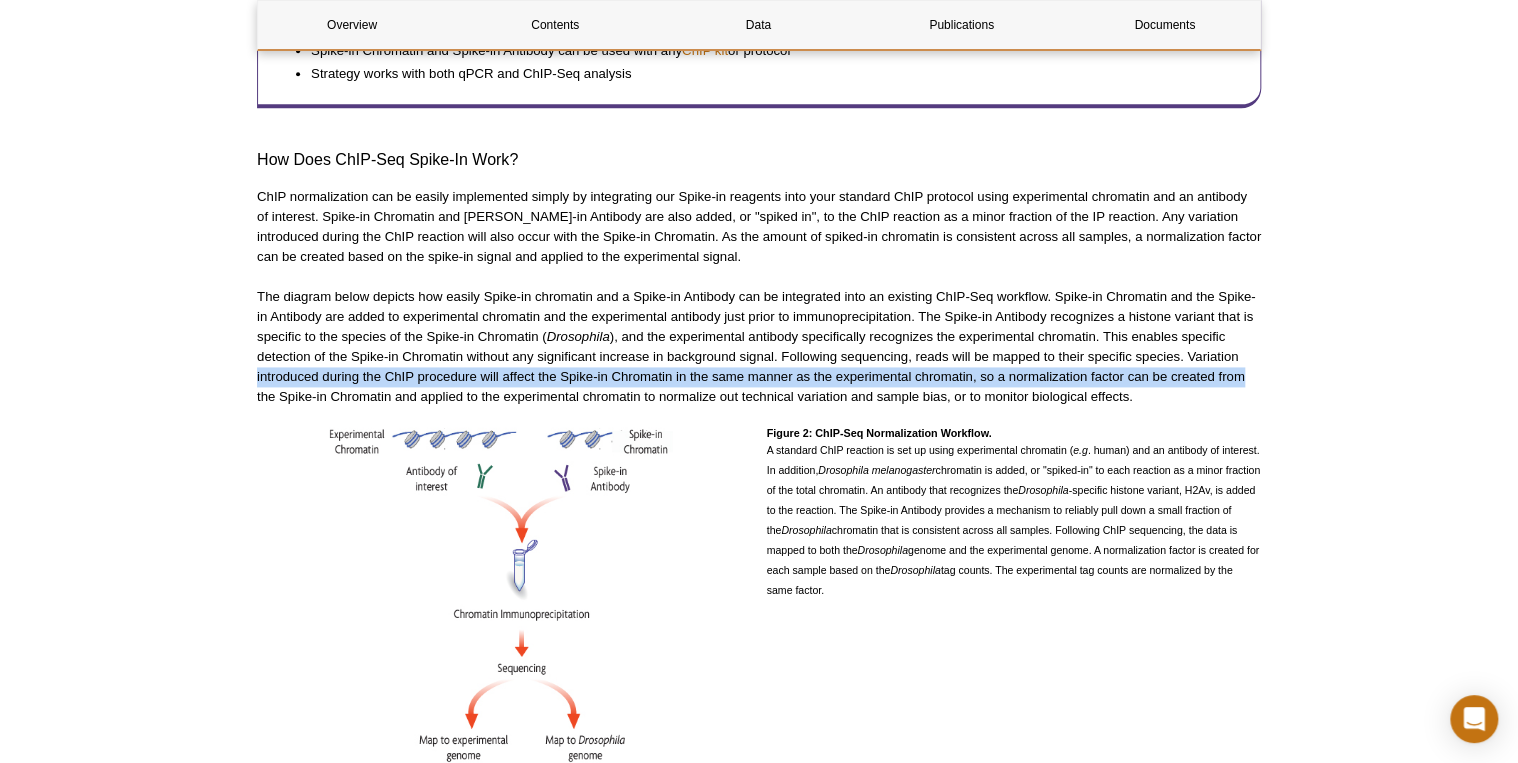 drag, startPoint x: 254, startPoint y: 354, endPoint x: 1247, endPoint y: 352, distance: 993.002 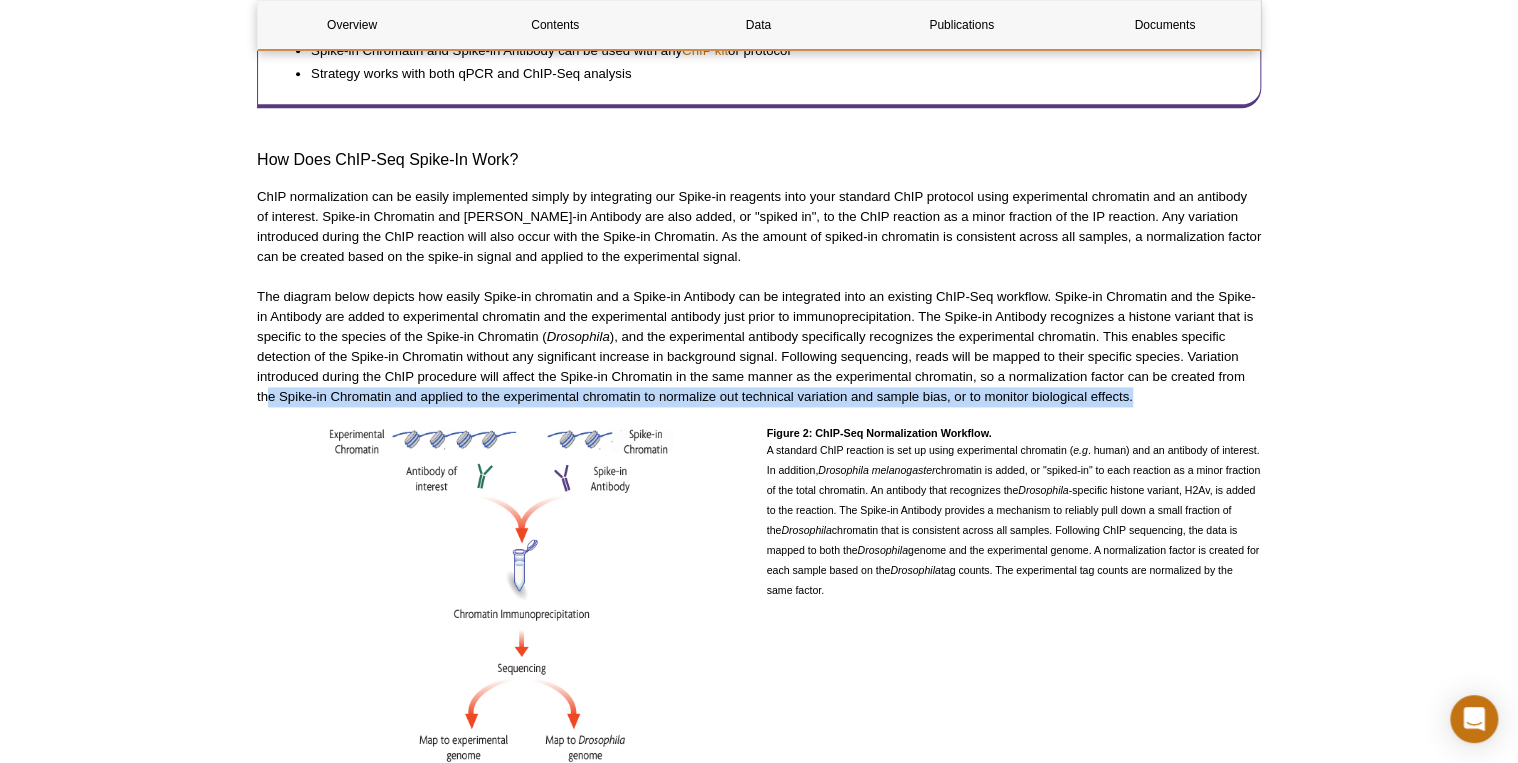 drag, startPoint x: 270, startPoint y: 380, endPoint x: 1198, endPoint y: 380, distance: 928 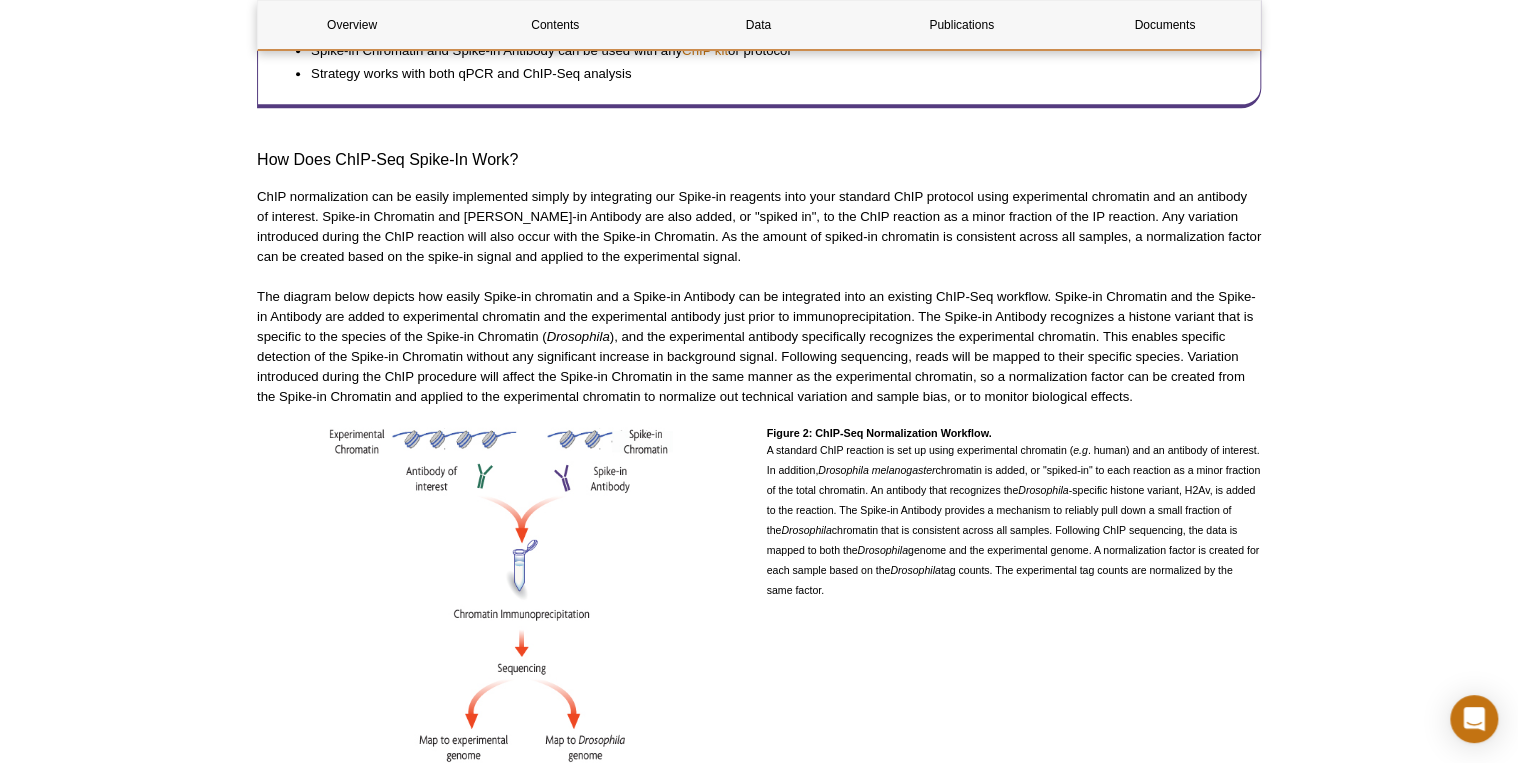 drag, startPoint x: 1198, startPoint y: 380, endPoint x: 1212, endPoint y: 393, distance: 19.104973 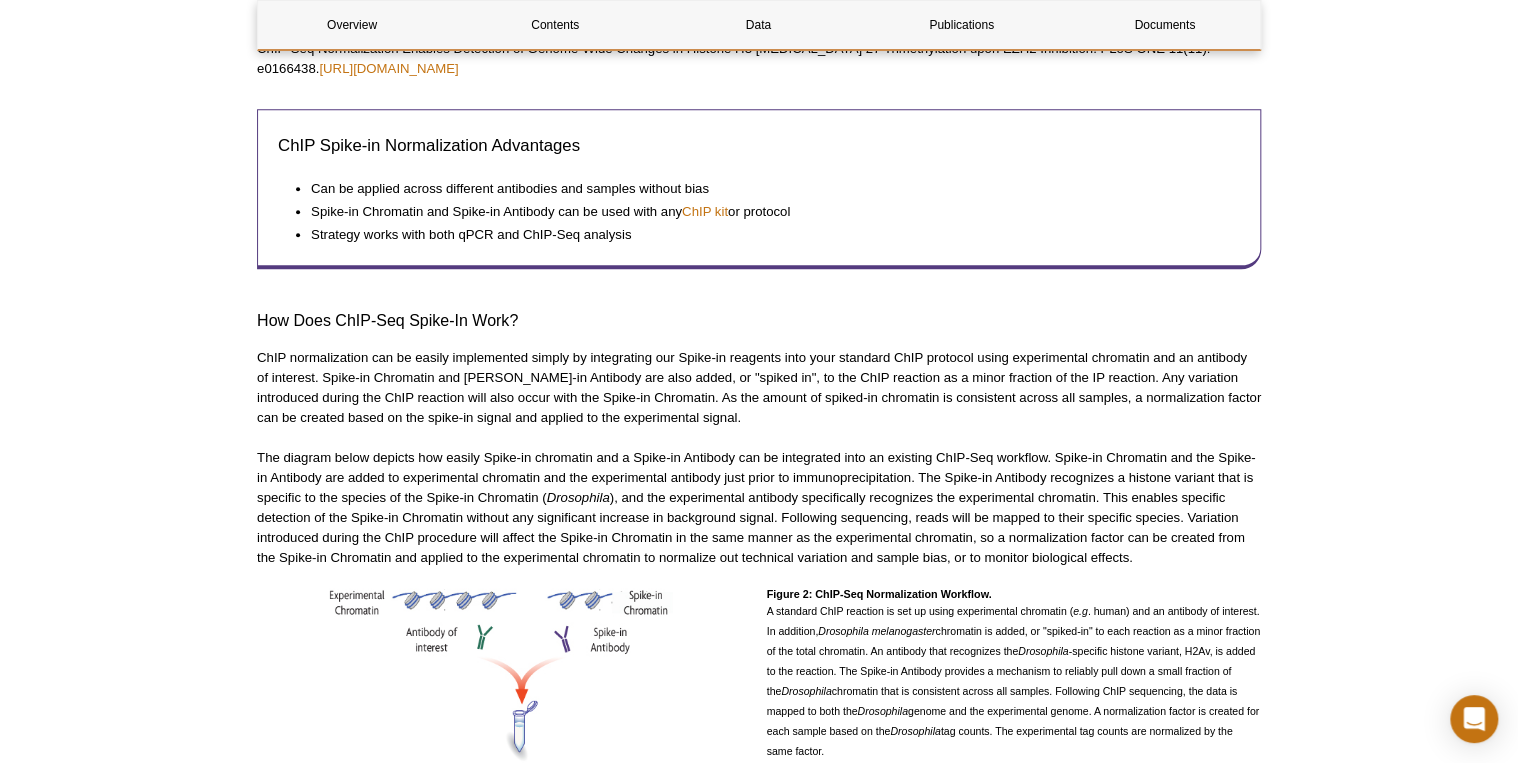 scroll, scrollTop: 1090, scrollLeft: 0, axis: vertical 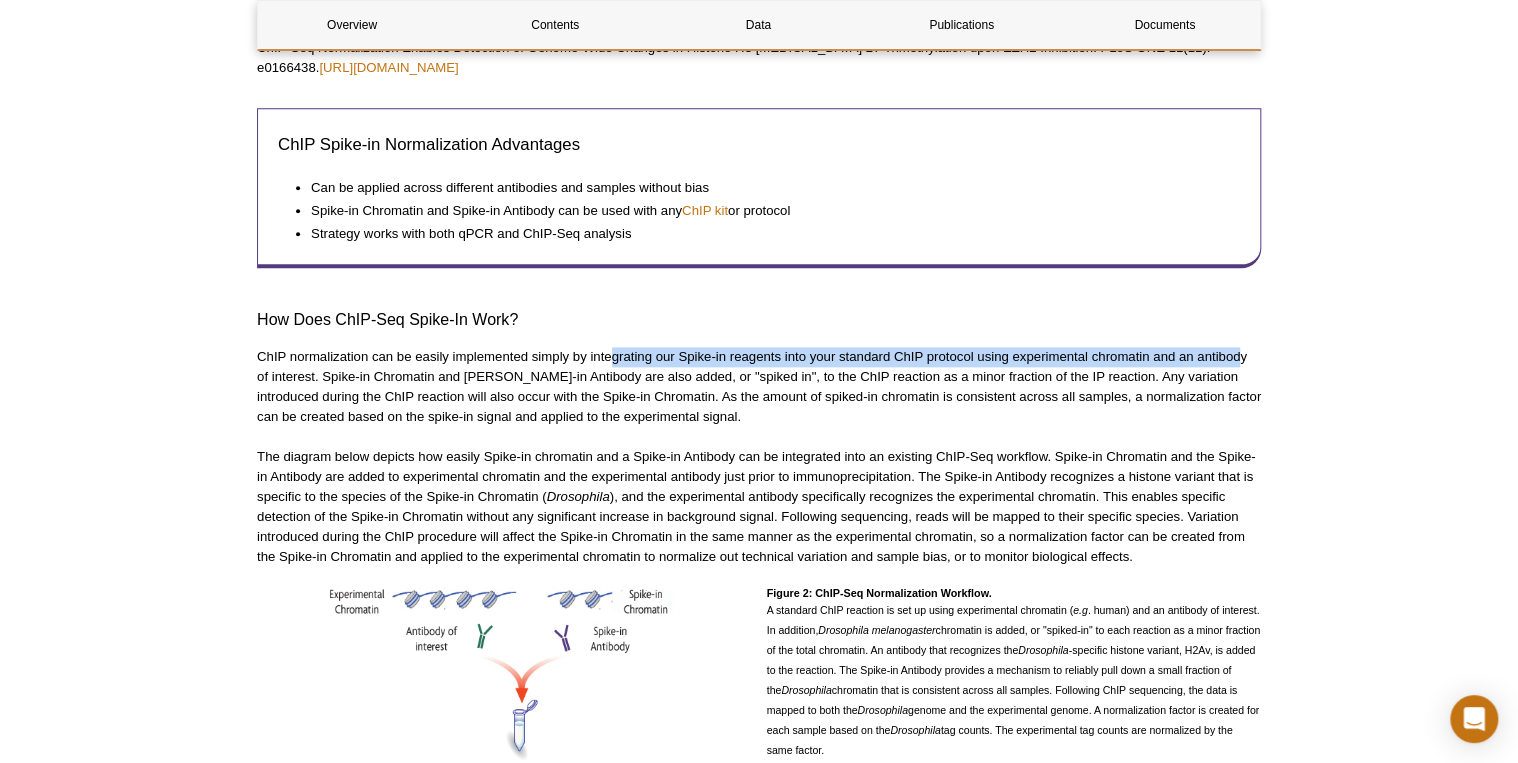 drag, startPoint x: 615, startPoint y: 332, endPoint x: 1238, endPoint y: 336, distance: 623.0128 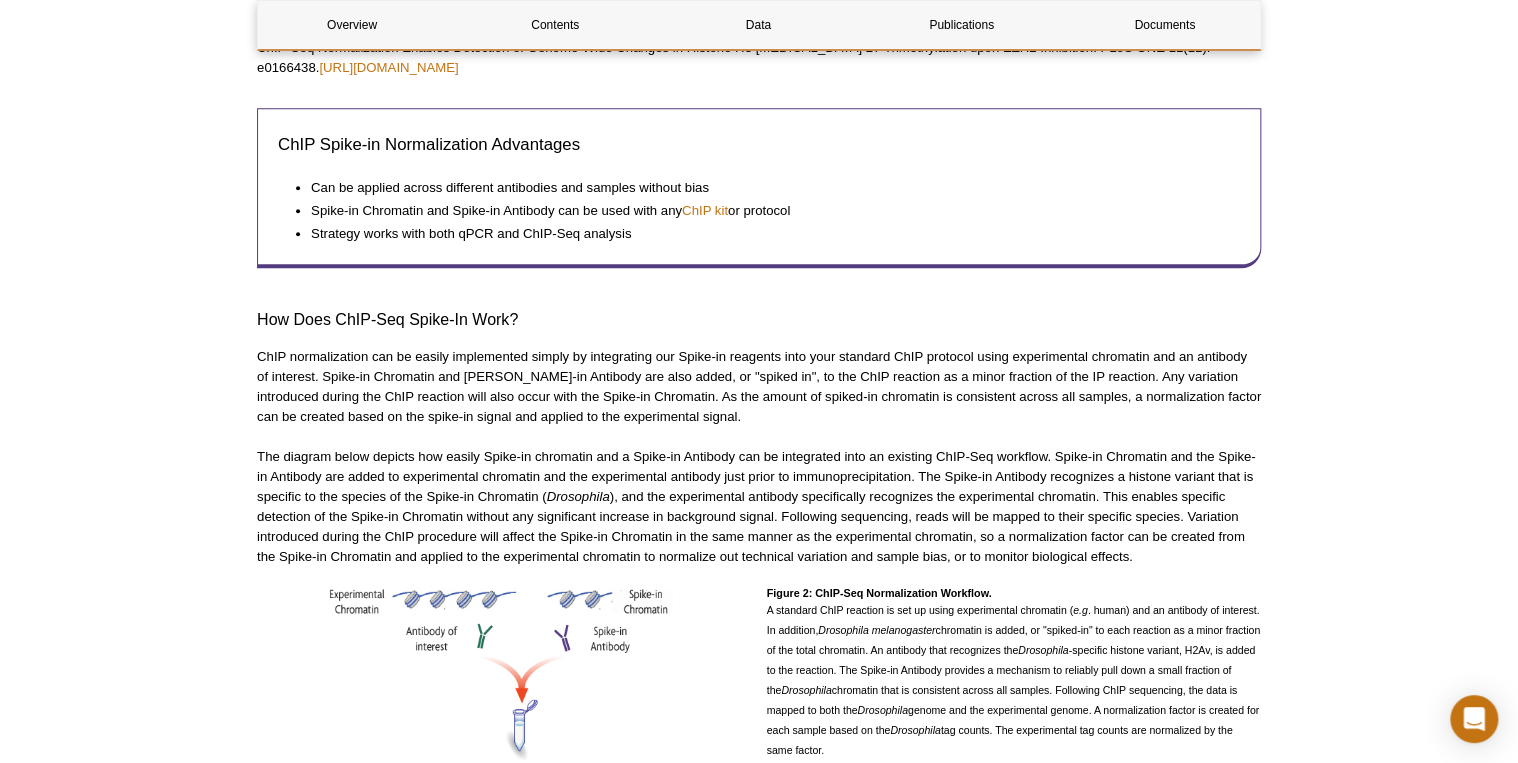 drag, startPoint x: 1238, startPoint y: 336, endPoint x: 1129, endPoint y: 432, distance: 145.24806 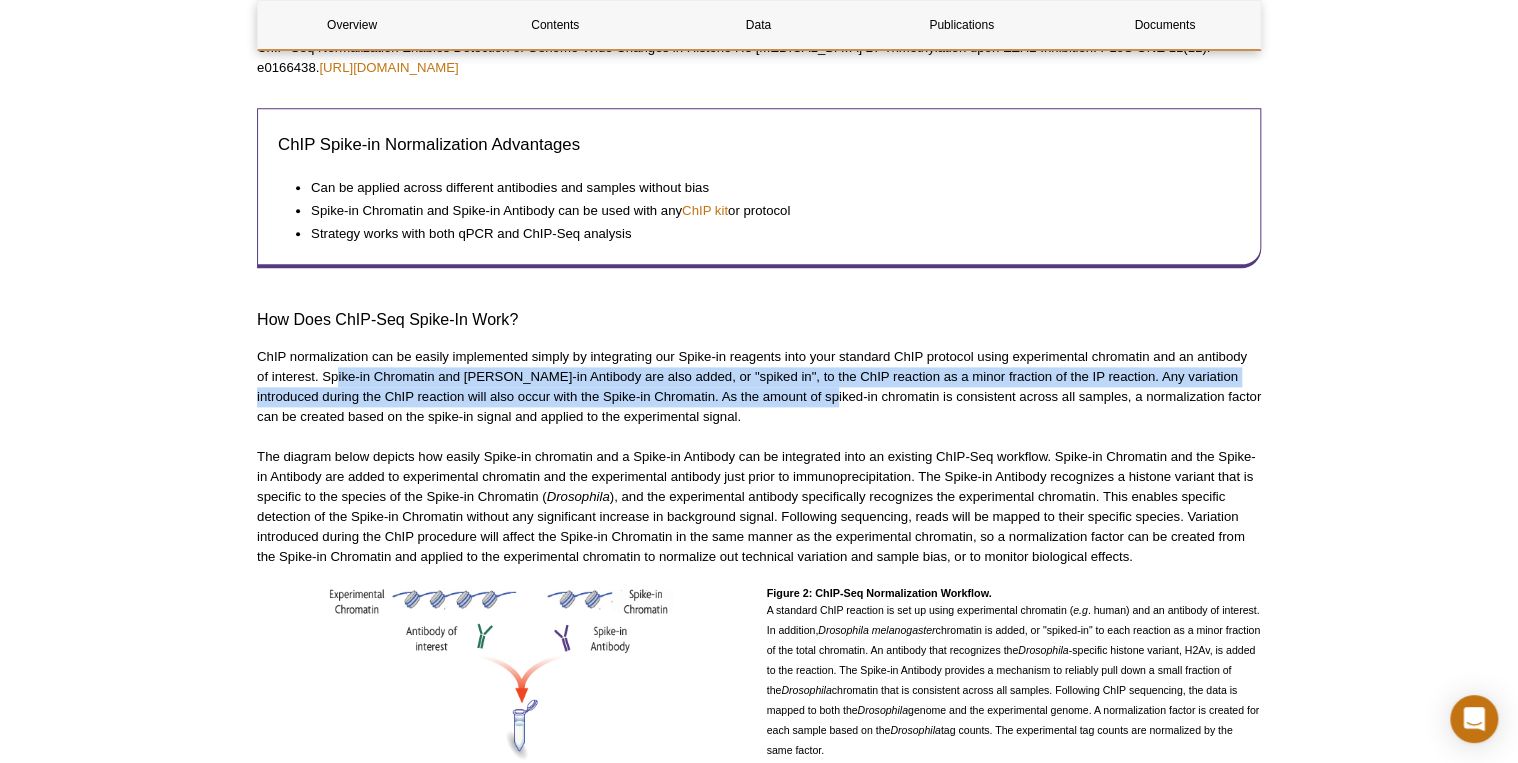 drag, startPoint x: 338, startPoint y: 362, endPoint x: 819, endPoint y: 376, distance: 481.2037 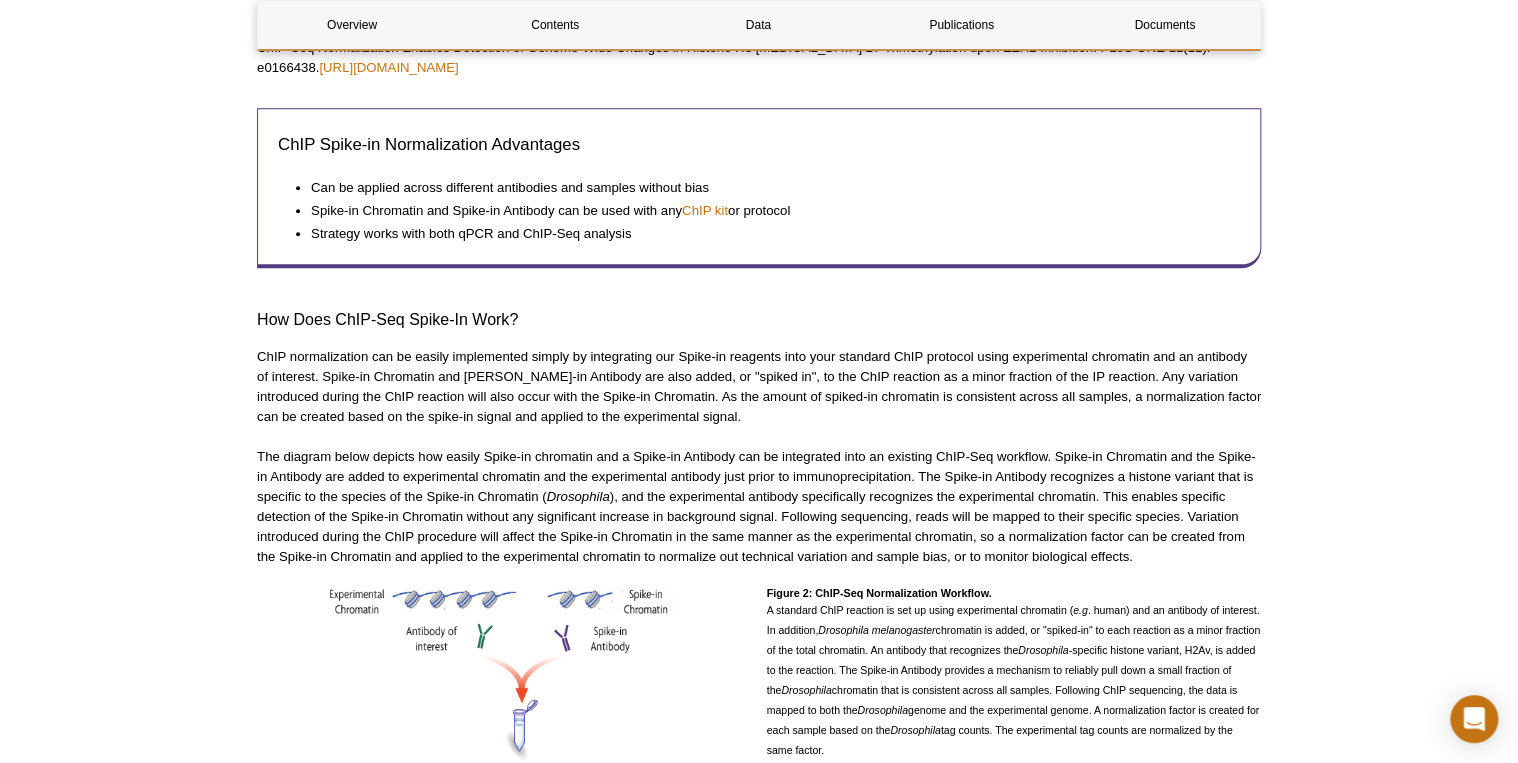 drag, startPoint x: 819, startPoint y: 376, endPoint x: 819, endPoint y: 396, distance: 20 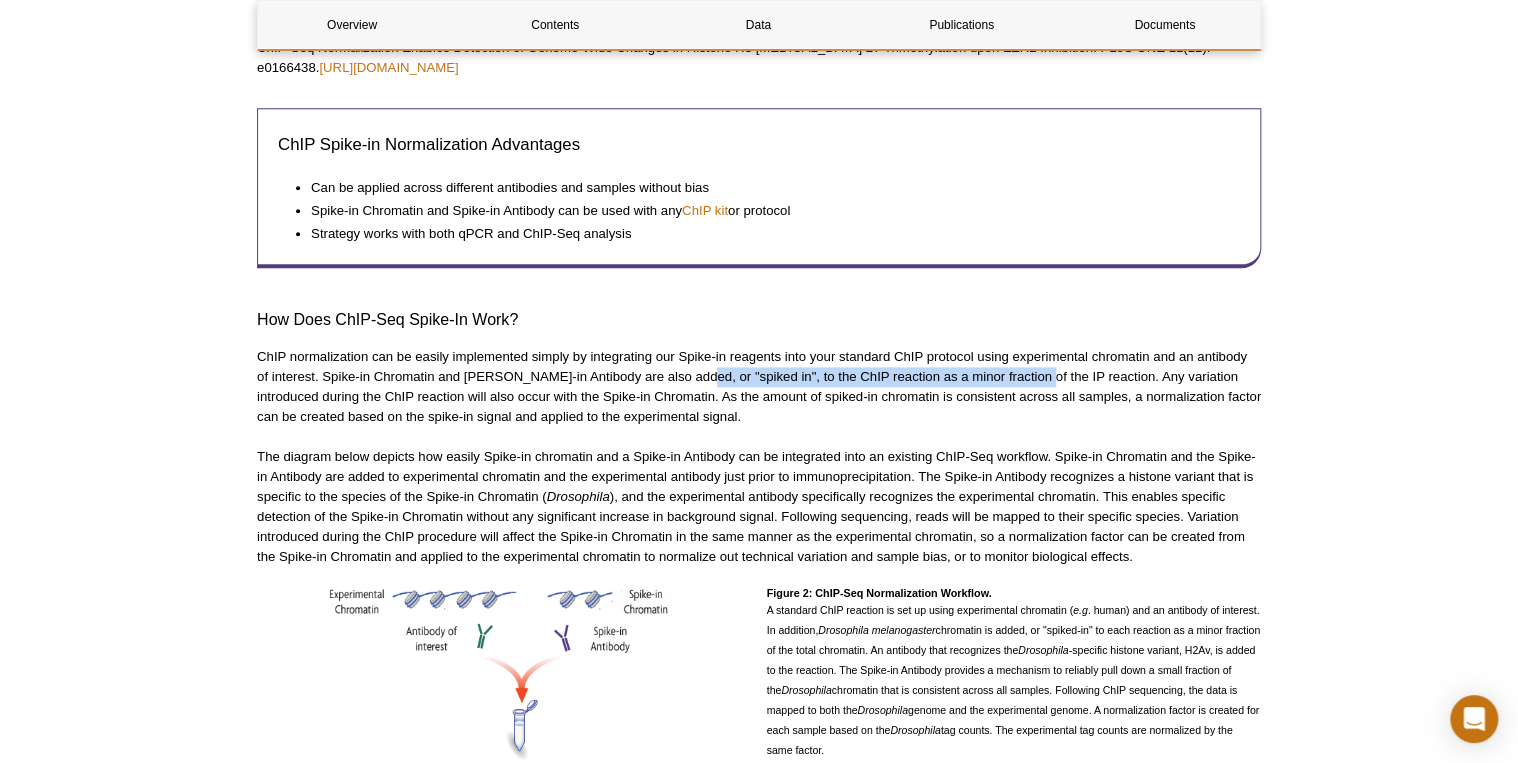 drag, startPoint x: 686, startPoint y: 355, endPoint x: 1021, endPoint y: 362, distance: 335.07312 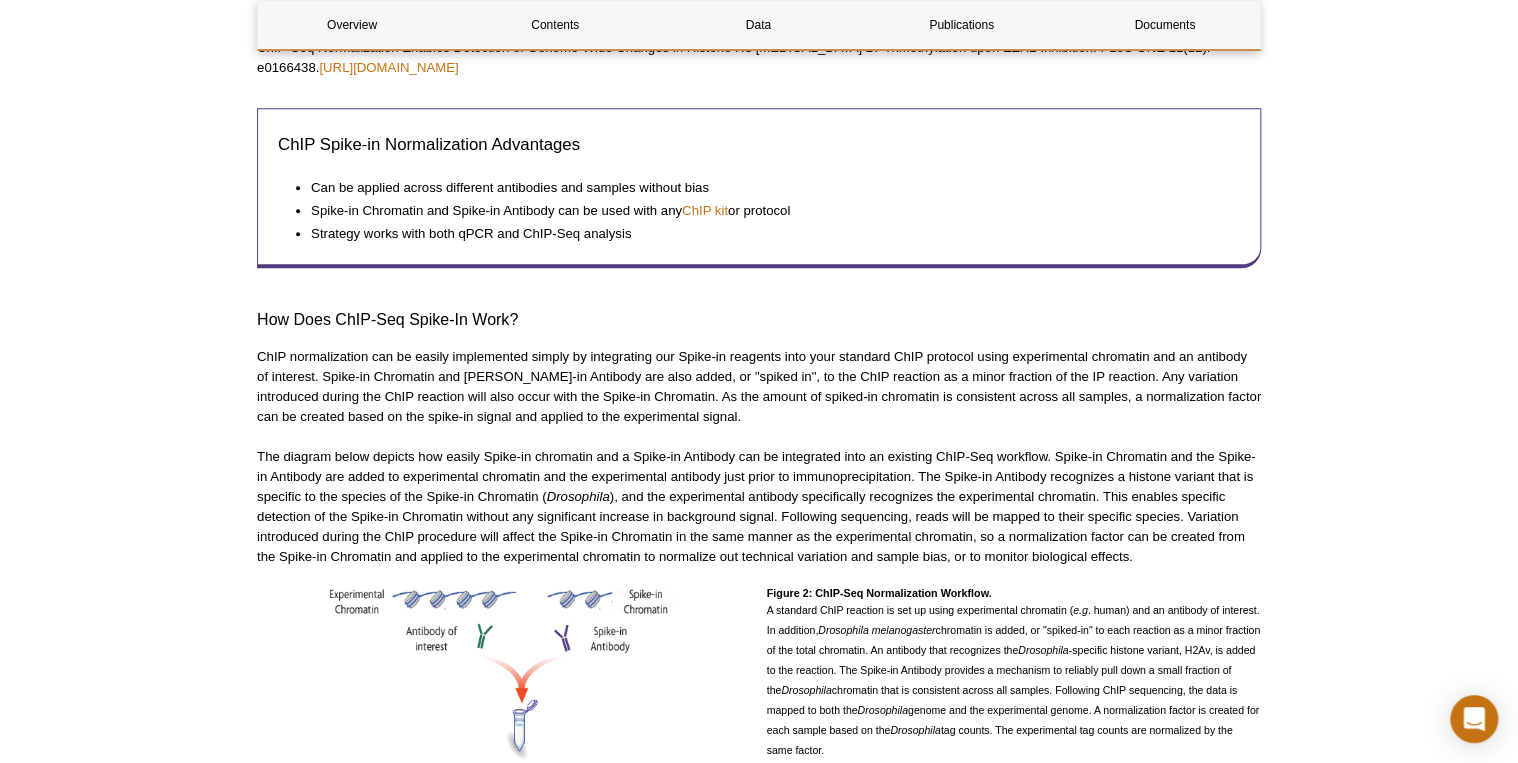 drag, startPoint x: 1021, startPoint y: 362, endPoint x: 984, endPoint y: 399, distance: 52.3259 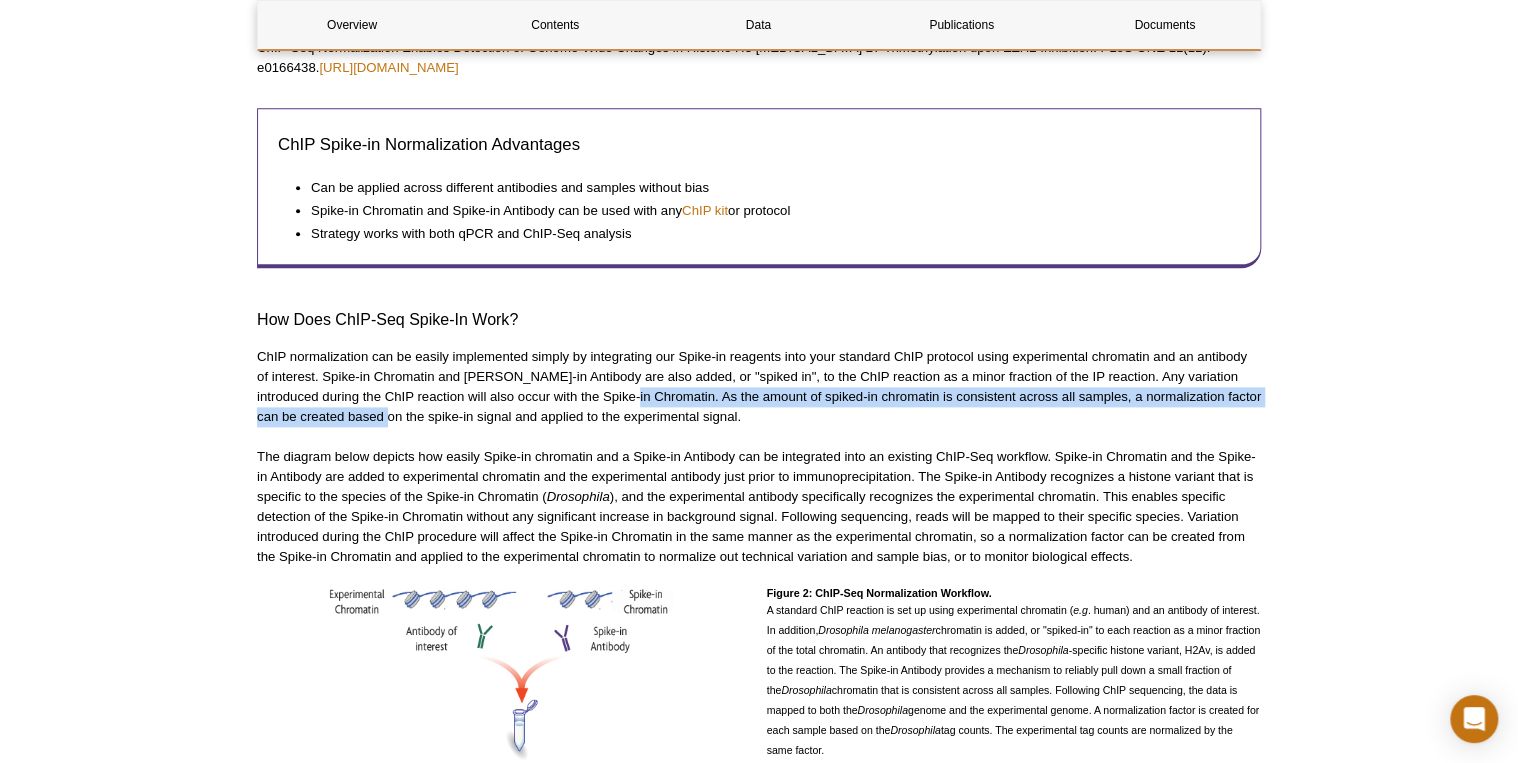 drag, startPoint x: 392, startPoint y: 385, endPoint x: 632, endPoint y: 381, distance: 240.03333 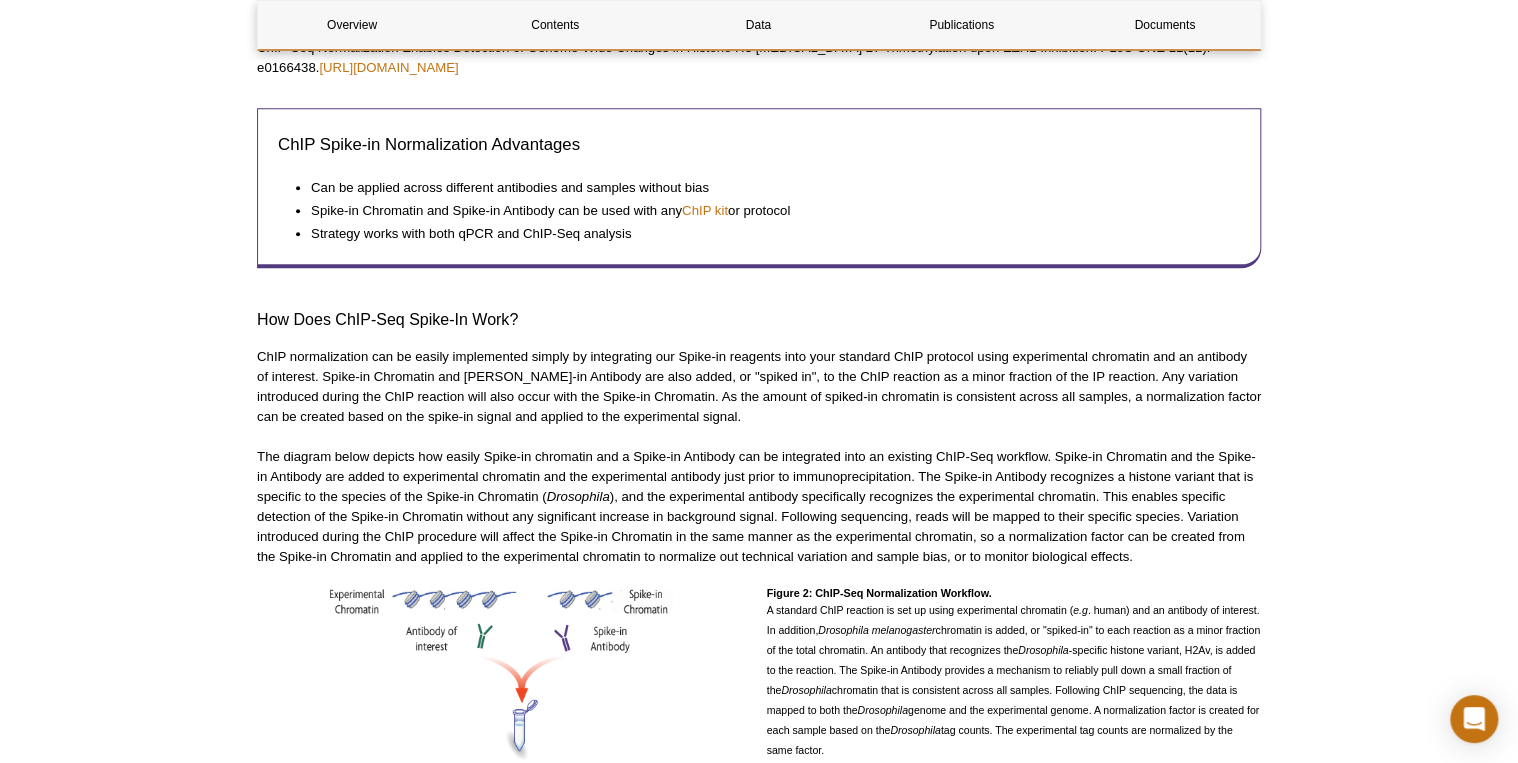drag, startPoint x: 632, startPoint y: 381, endPoint x: 653, endPoint y: 407, distance: 33.42155 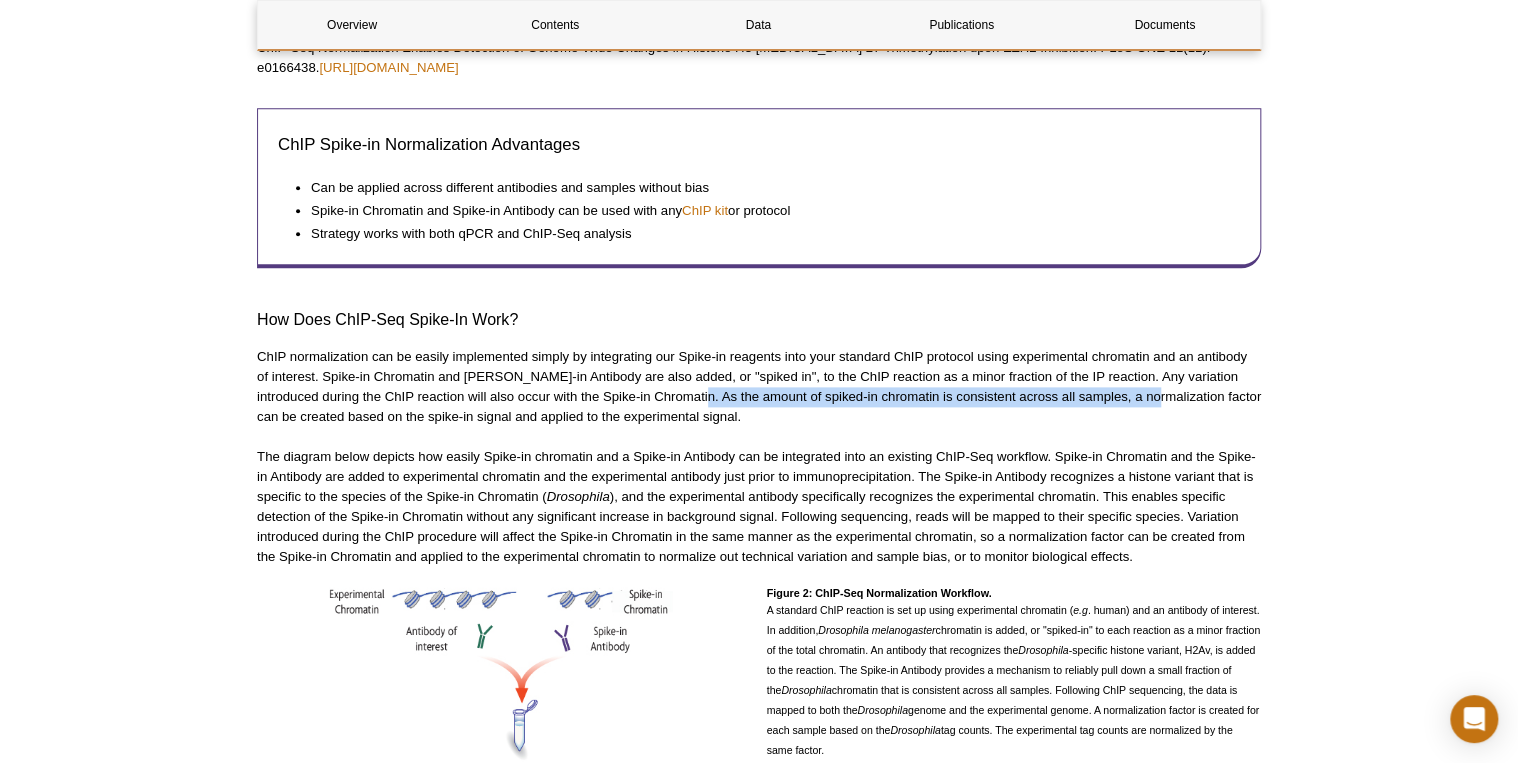 drag, startPoint x: 686, startPoint y: 372, endPoint x: 1142, endPoint y: 372, distance: 456 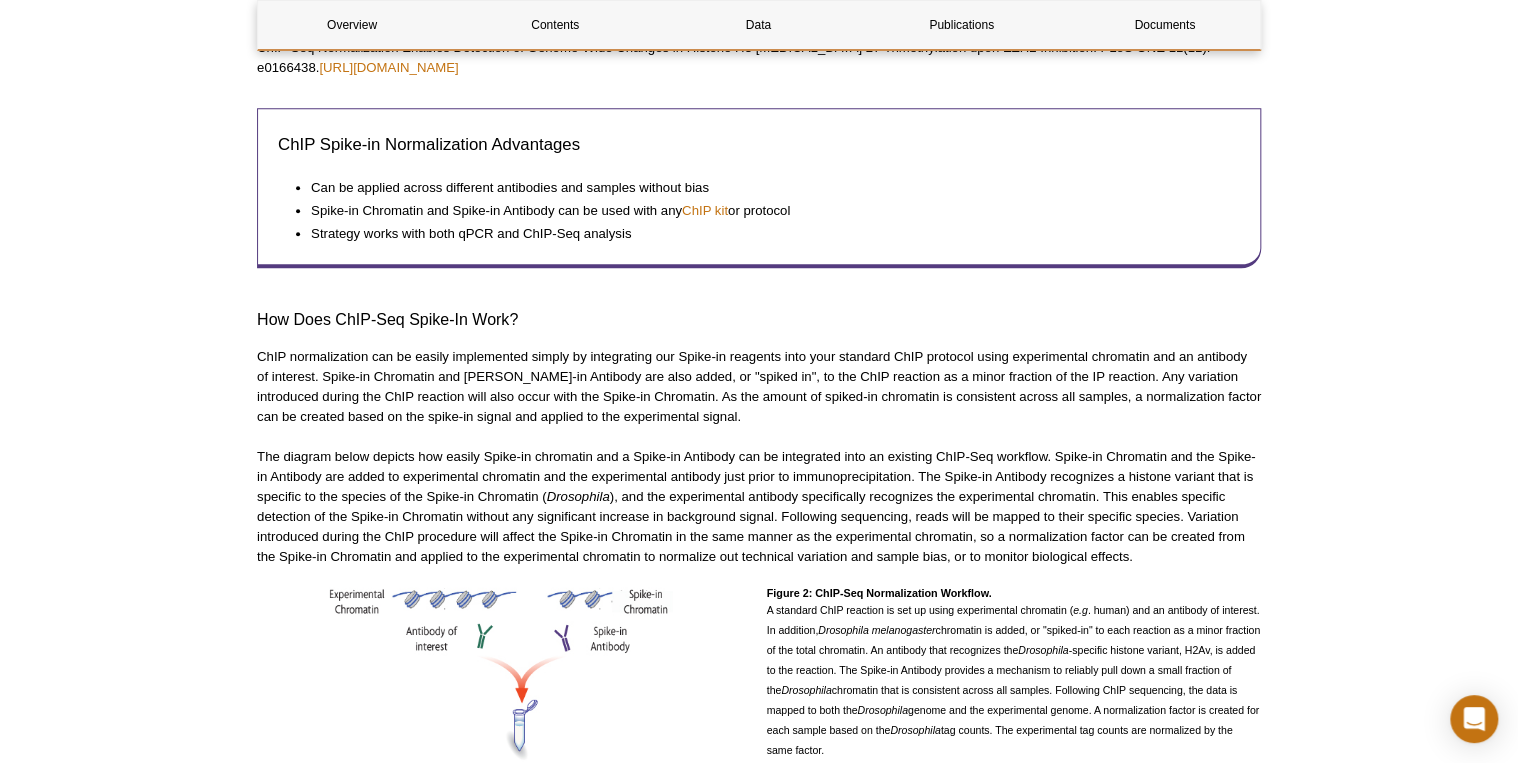 drag, startPoint x: 1142, startPoint y: 372, endPoint x: 1032, endPoint y: 428, distance: 123.4342 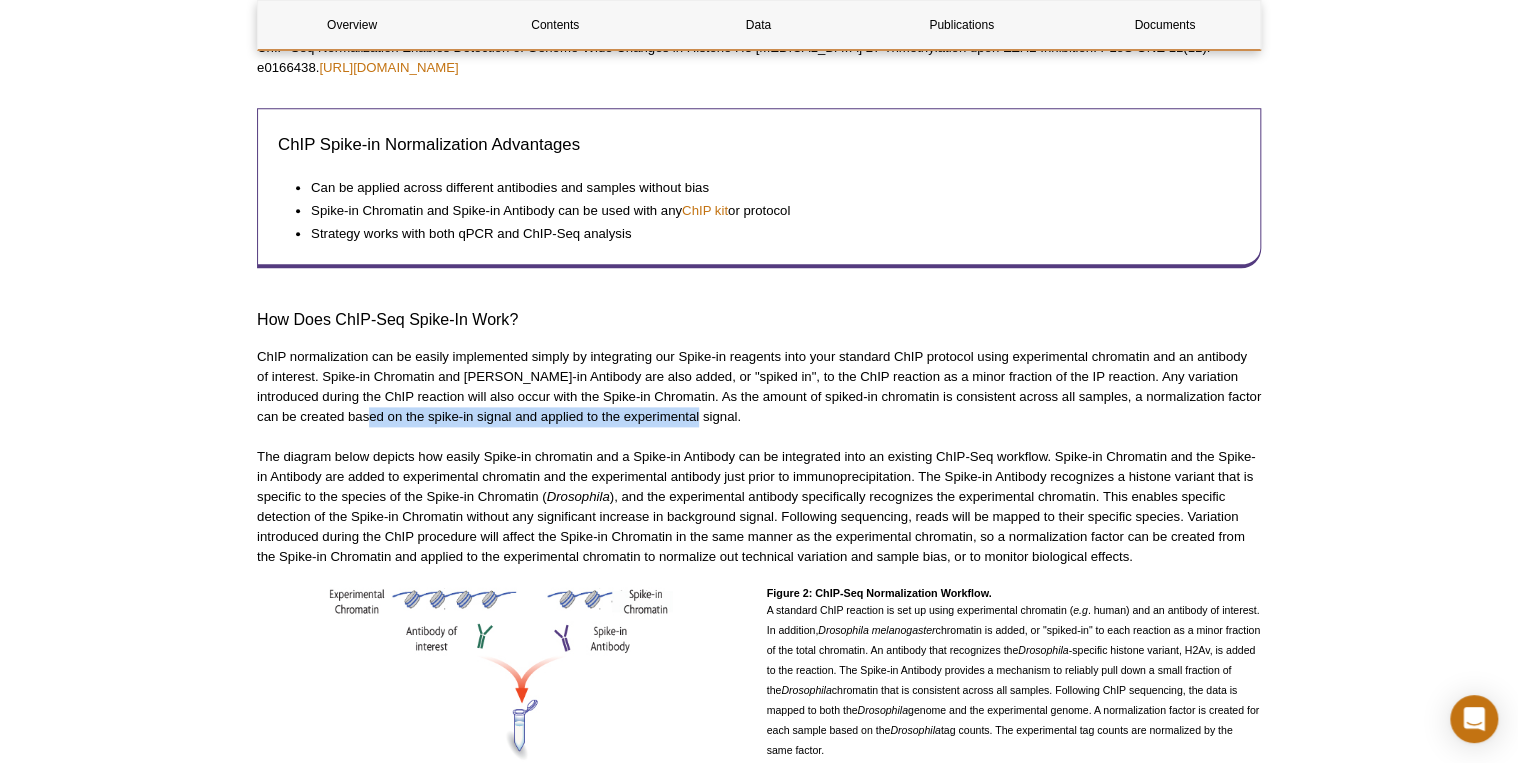 drag, startPoint x: 372, startPoint y: 399, endPoint x: 718, endPoint y: 399, distance: 346 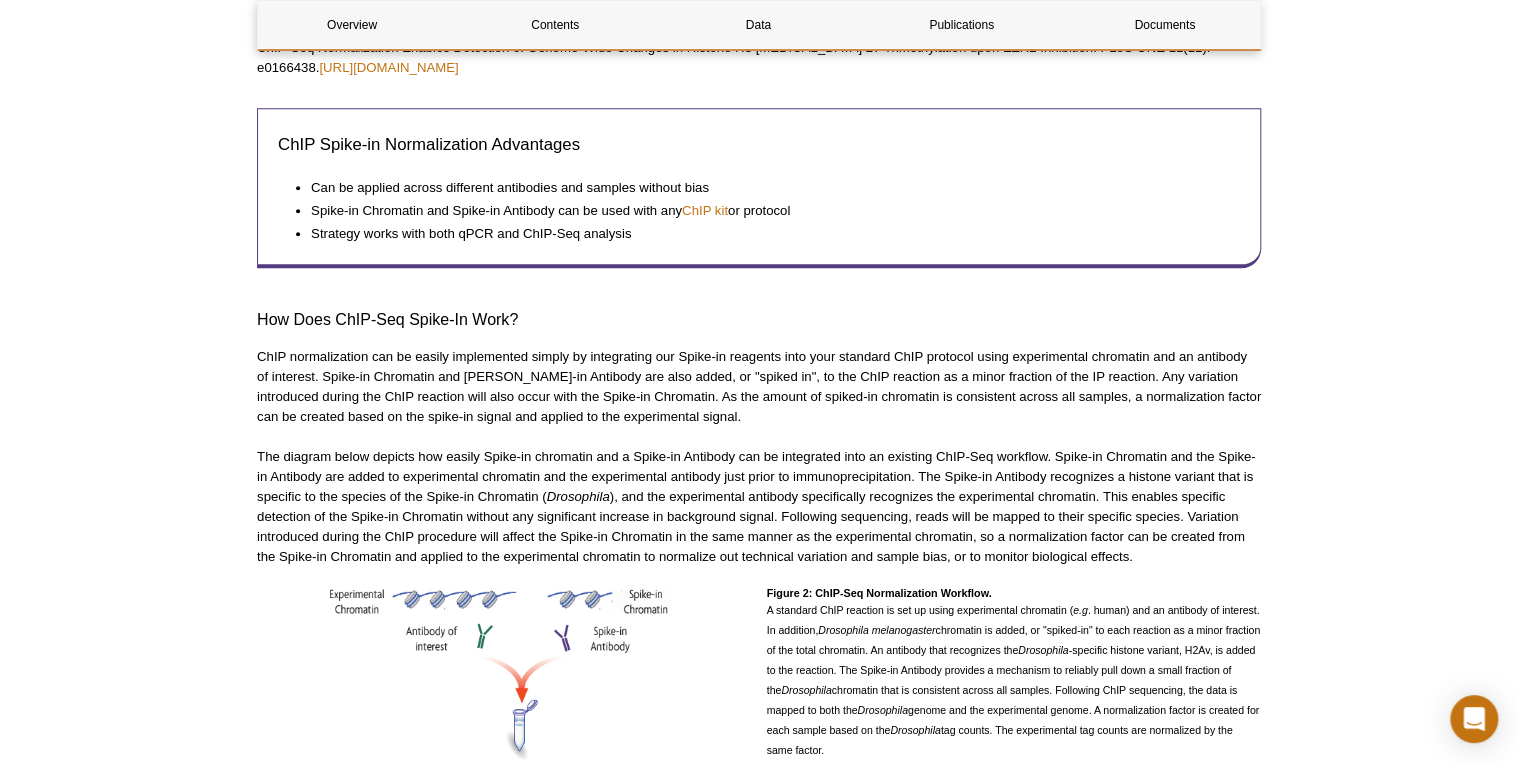 drag, startPoint x: 718, startPoint y: 399, endPoint x: 723, endPoint y: 408, distance: 10.29563 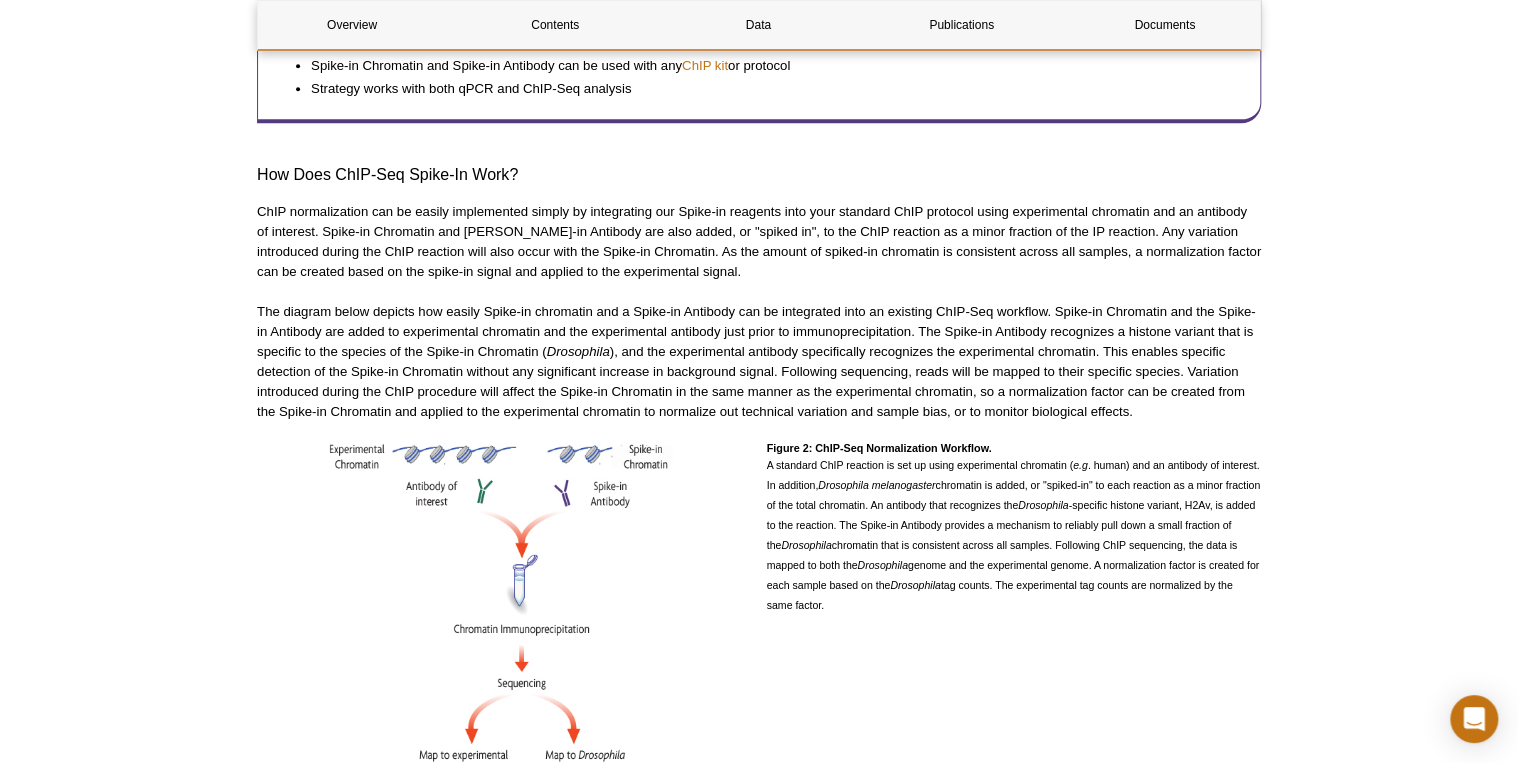 scroll, scrollTop: 1250, scrollLeft: 0, axis: vertical 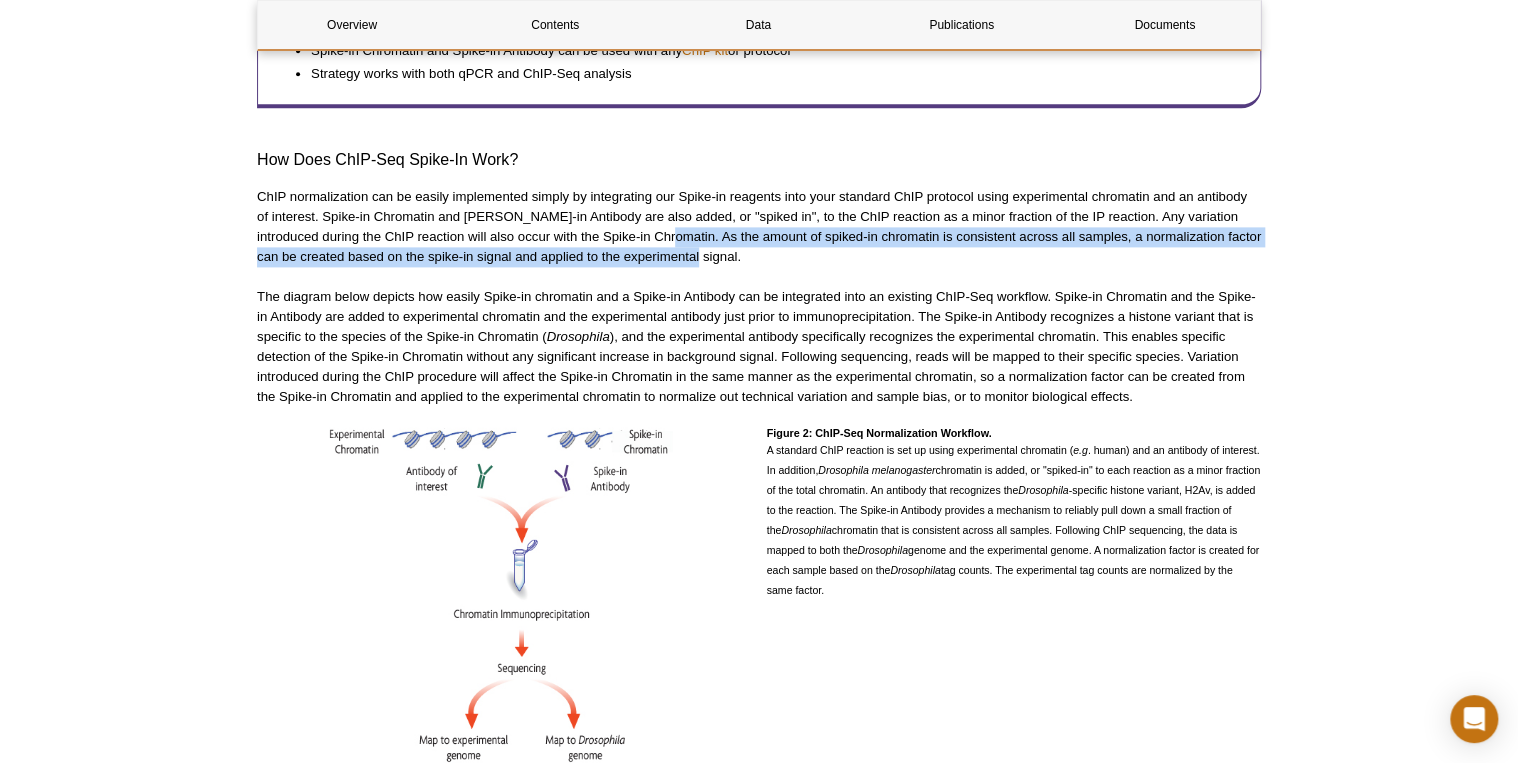 drag, startPoint x: 659, startPoint y: 218, endPoint x: 984, endPoint y: 228, distance: 325.1538 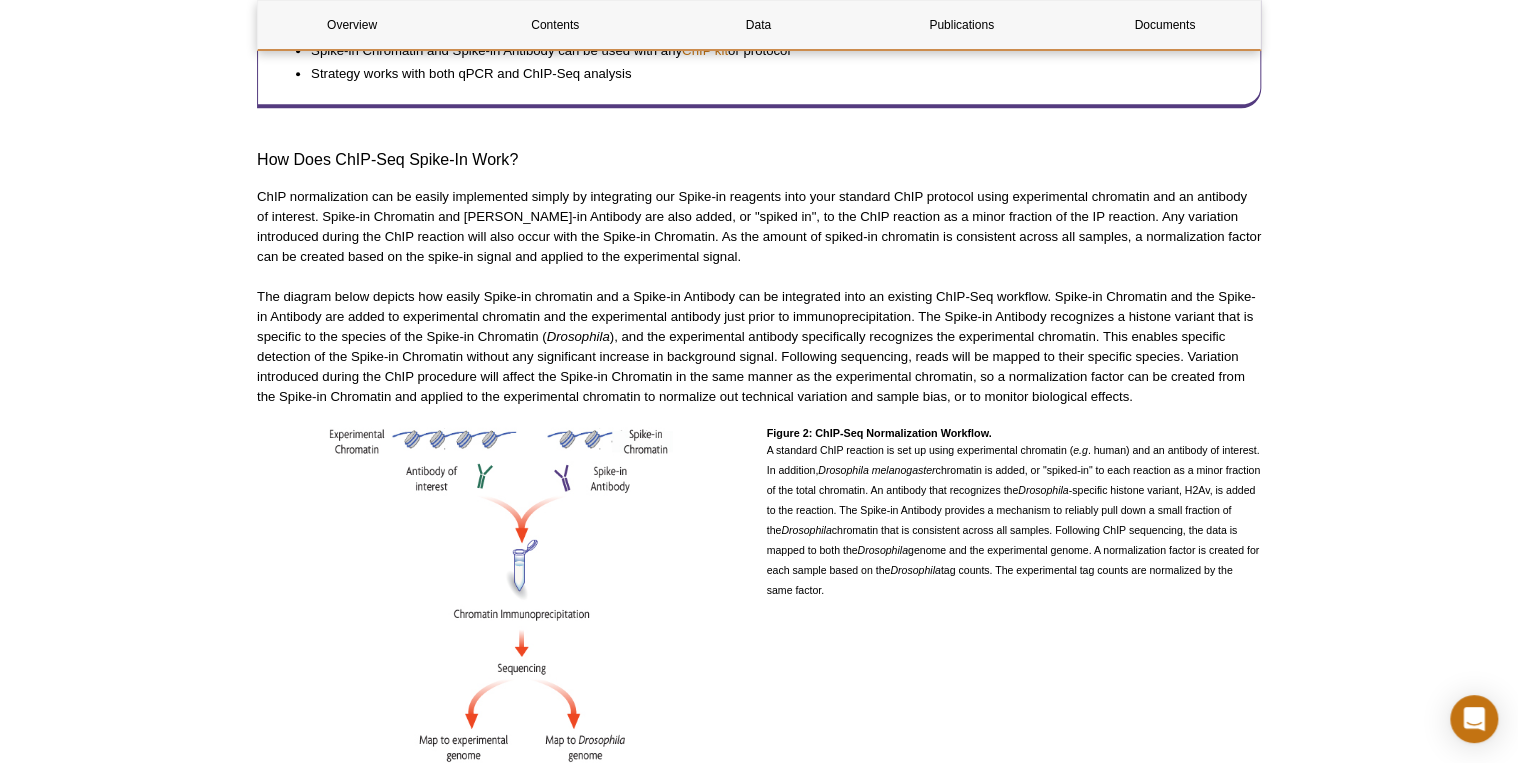 drag, startPoint x: 984, startPoint y: 228, endPoint x: 990, endPoint y: 254, distance: 26.683329 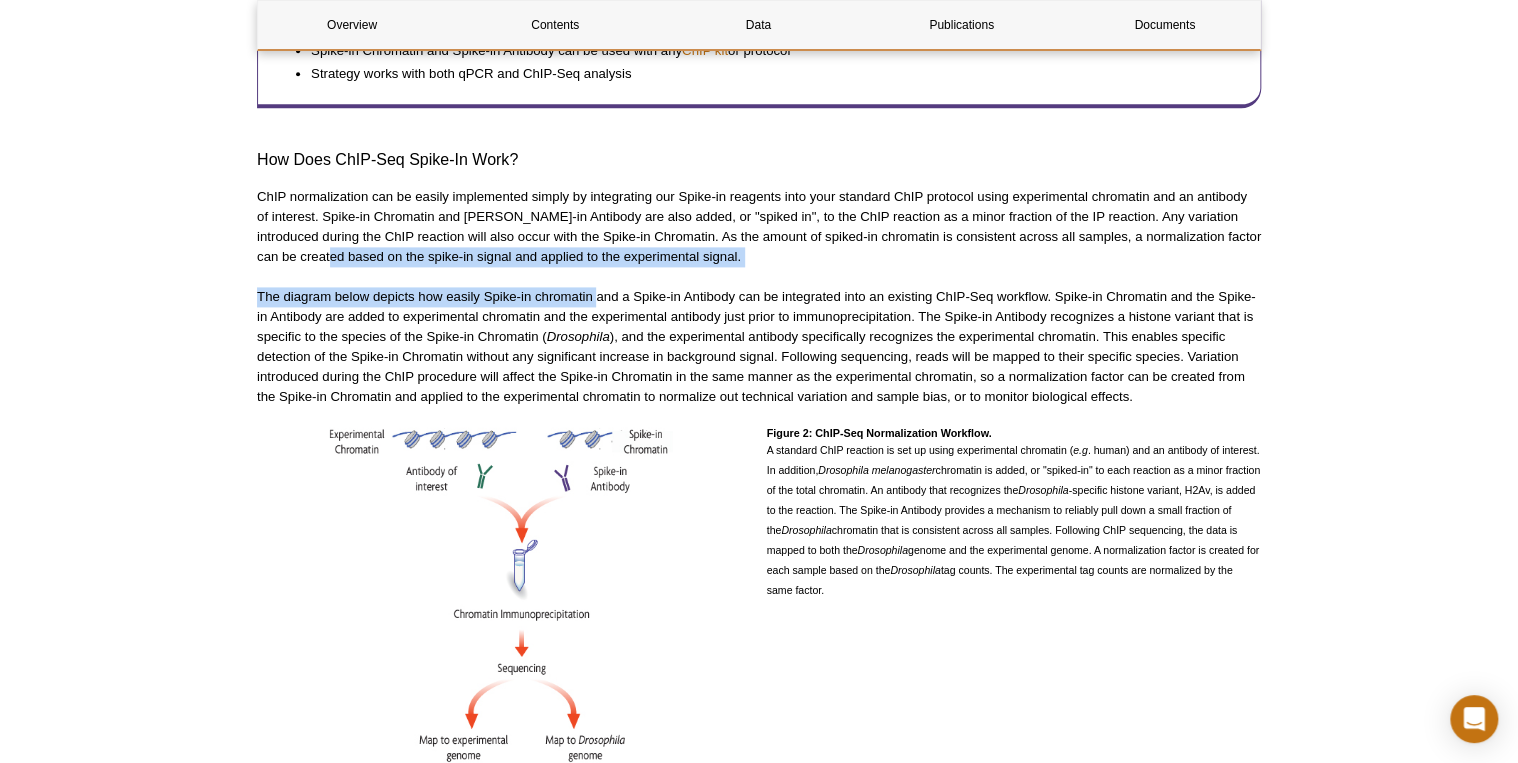 drag, startPoint x: 339, startPoint y: 237, endPoint x: 595, endPoint y: 253, distance: 256.4995 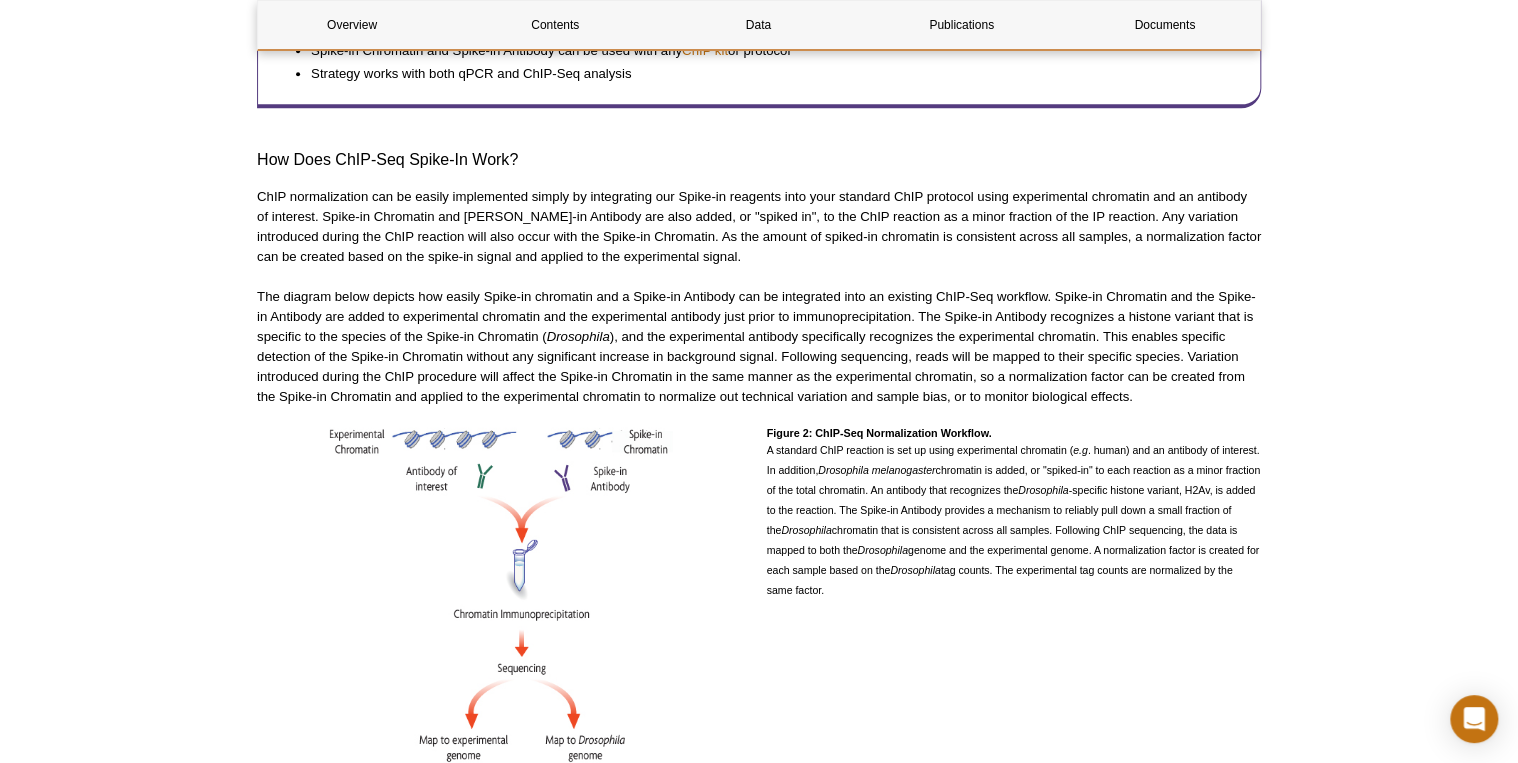 click on "The diagram below depicts how easily Spike-in chromatin and a Spike-in Antibody can be integrated into an existing ChIP-Seq workflow. Spike-in Chromatin and the Spike-in Antibody are added to experimental chromatin and the experimental antibody just prior to immunoprecipitation. The Spike-in Antibody recognizes a histone variant that is specific to the species of the Spike-in Chromatin ( Drosophila ), and the experimental antibody specifically recognizes the experimental chromatin. This enables specific detection of the Spike-in Chromatin without any significant increase in background signal. Following sequencing, reads will be mapped to their specific species. Variation introduced during the ChIP procedure will affect the Spike-in Chromatin in the same manner as the experimental chromatin, so a normalization factor can be created from the Spike-in Chromatin and applied to the experimental chromatin to normalize out technical variation and sample bias, or to monitor biological effects." at bounding box center (759, 347) 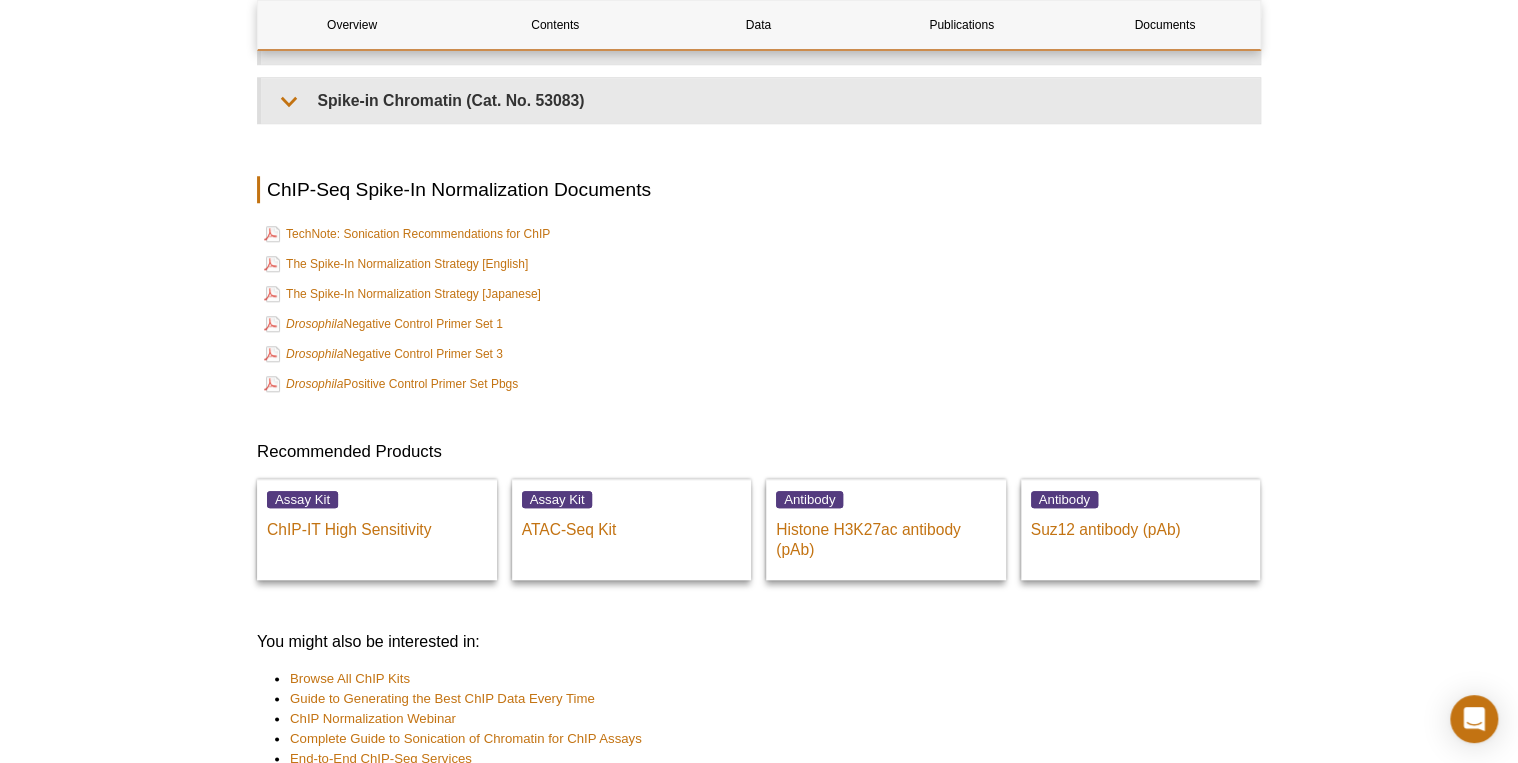 scroll, scrollTop: 4610, scrollLeft: 0, axis: vertical 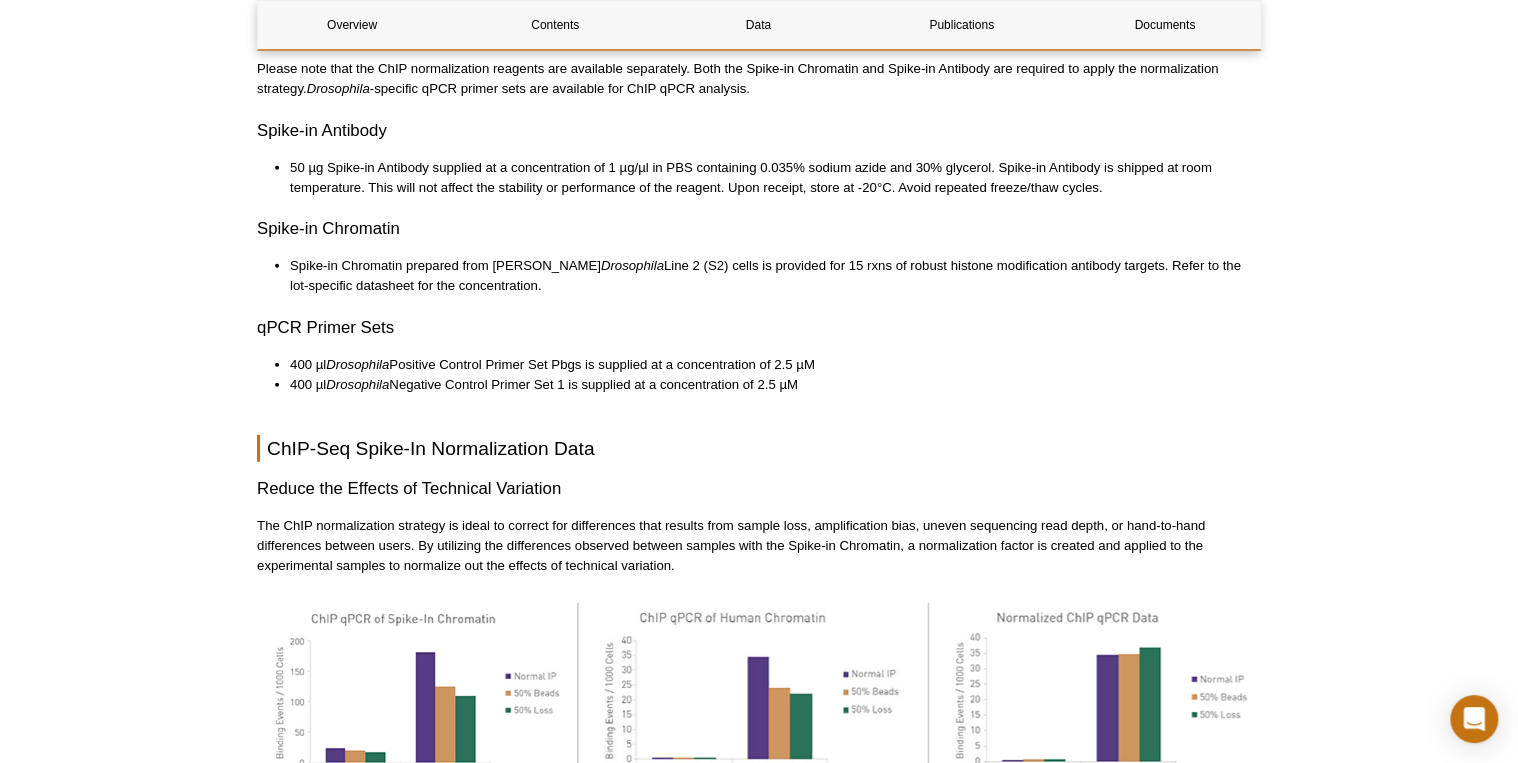 drag, startPoint x: 309, startPoint y: 340, endPoint x: 916, endPoint y: 340, distance: 607 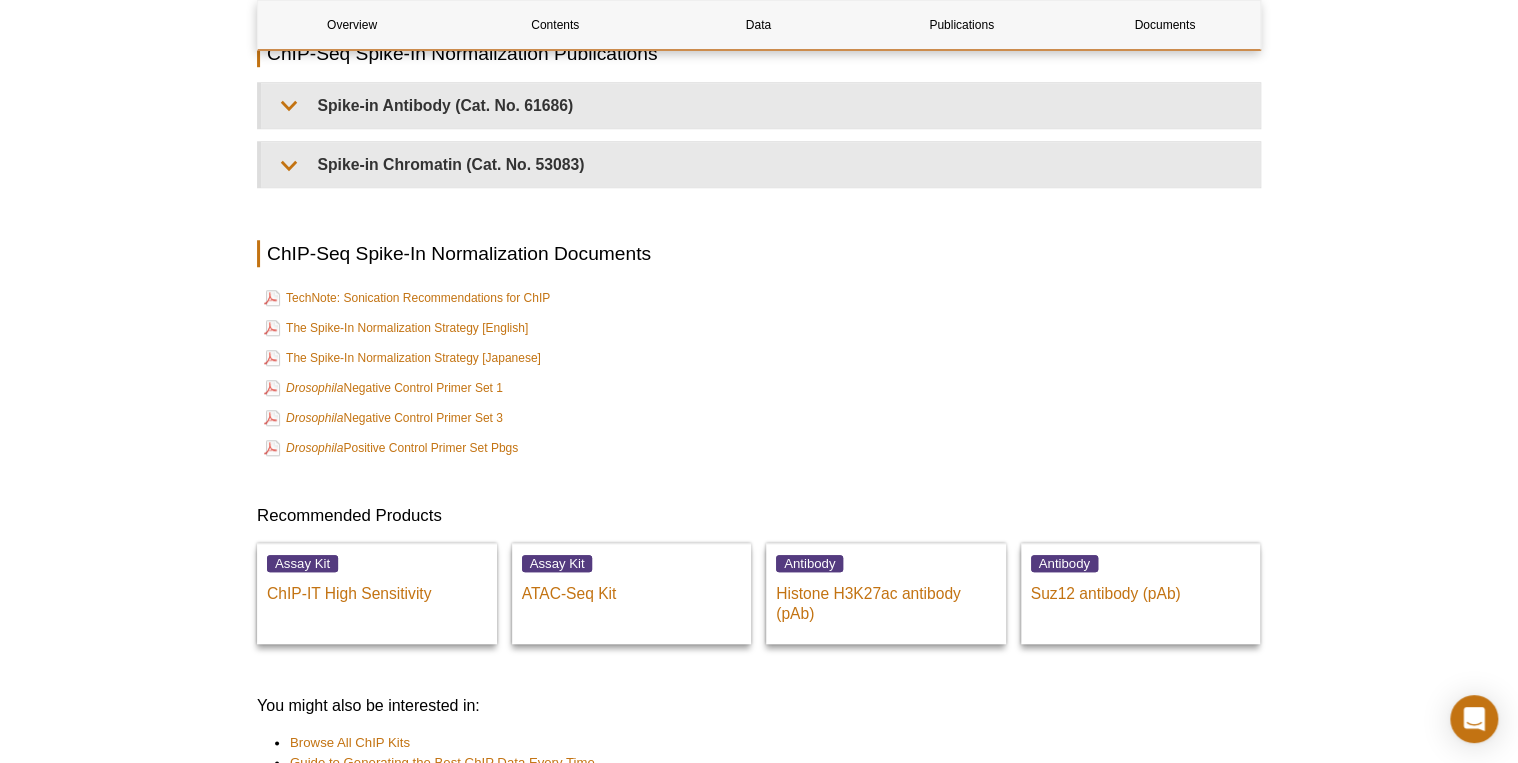 scroll, scrollTop: 4530, scrollLeft: 0, axis: vertical 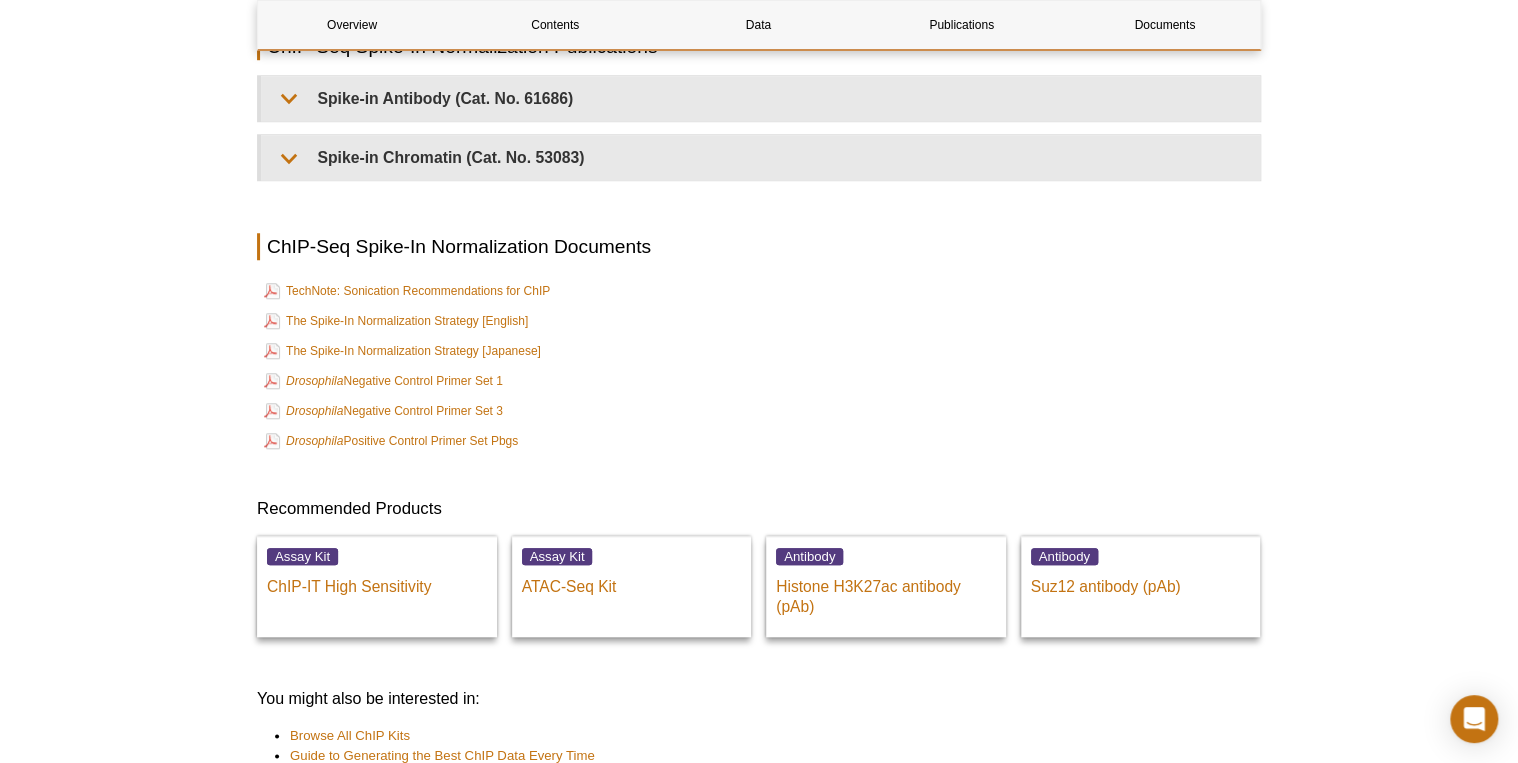 click on "TechNote: Sonication Recommendations for ChIP" at bounding box center (759, 291) 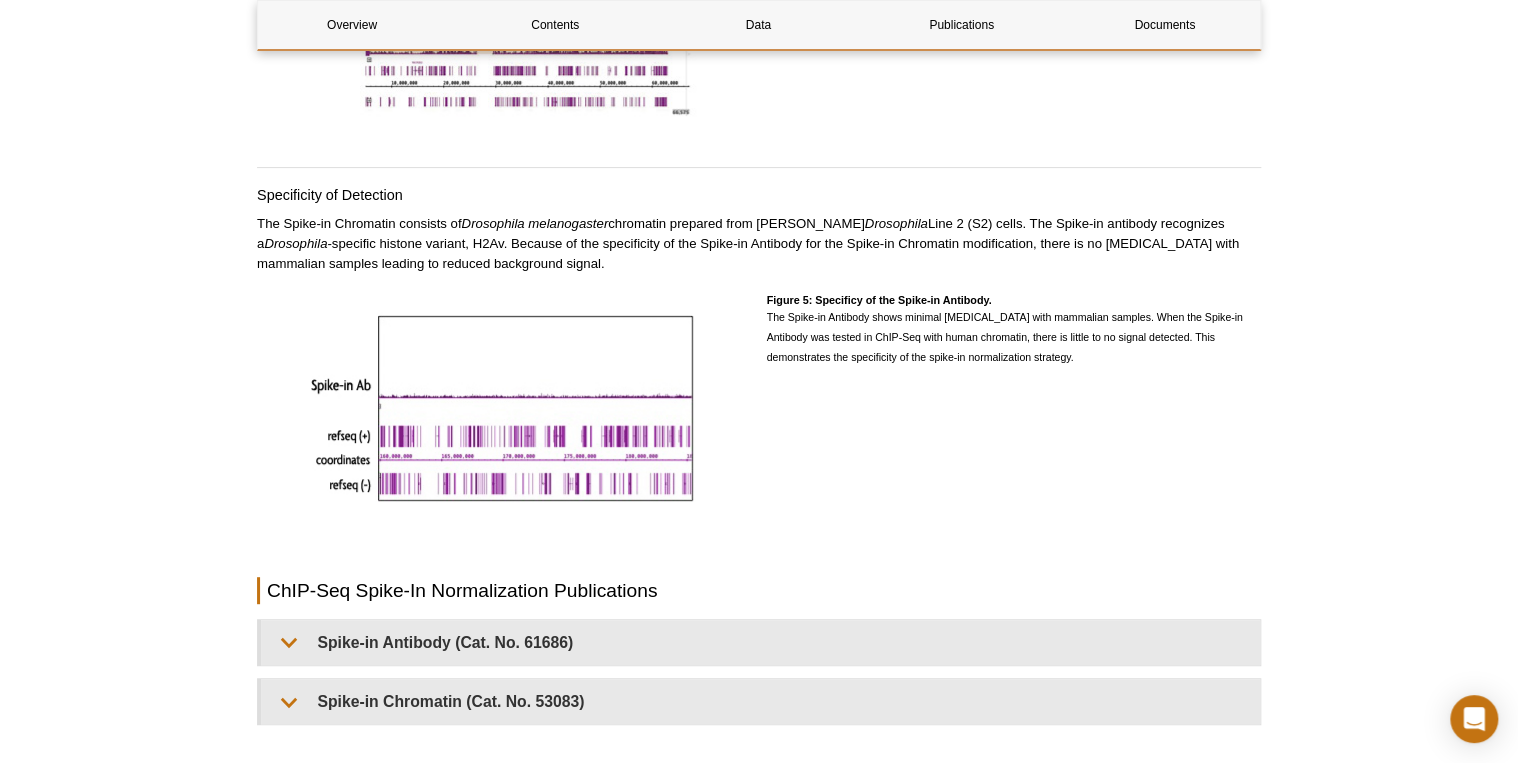 scroll, scrollTop: 3970, scrollLeft: 0, axis: vertical 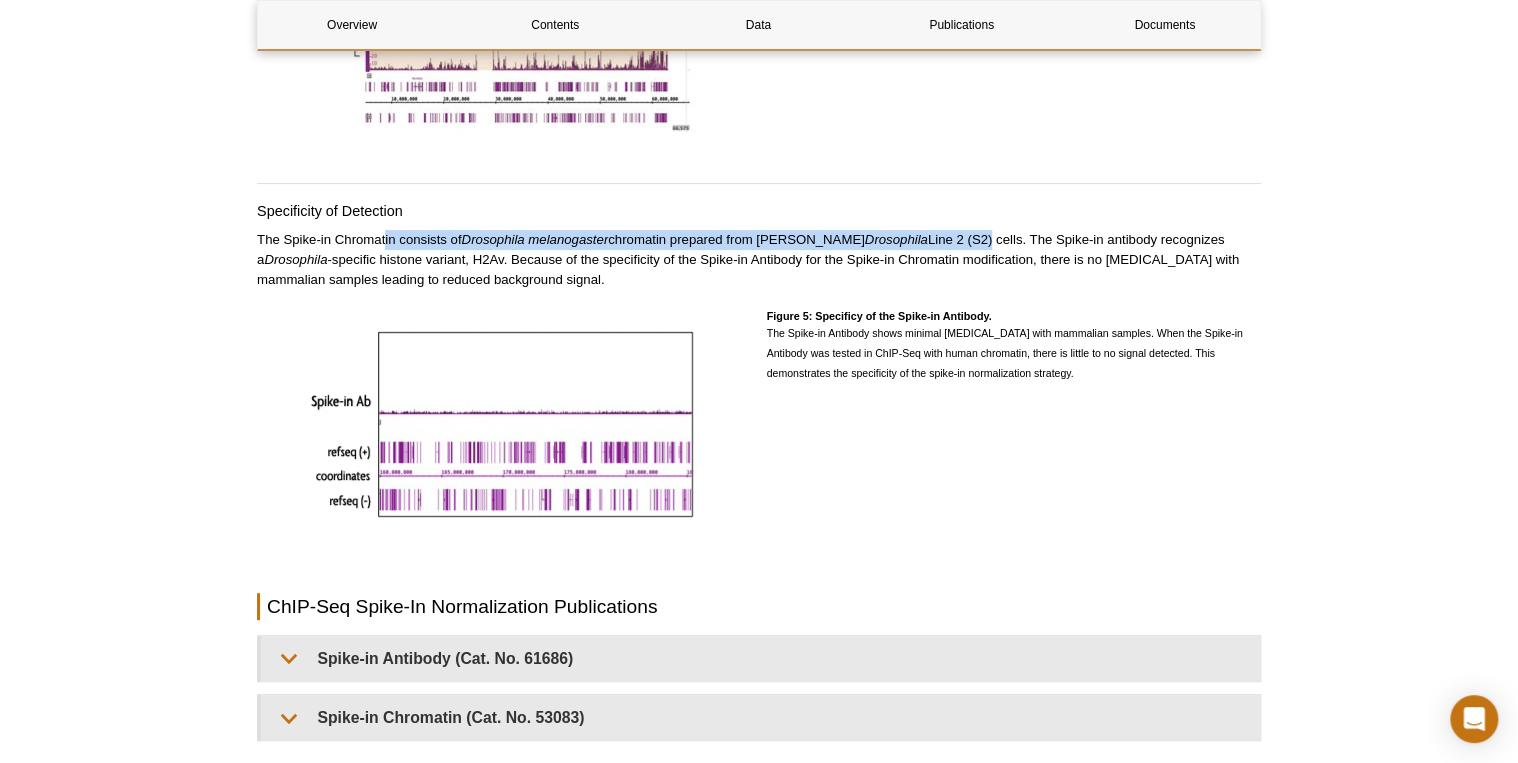 drag, startPoint x: 385, startPoint y: 225, endPoint x: 962, endPoint y: 228, distance: 577.0078 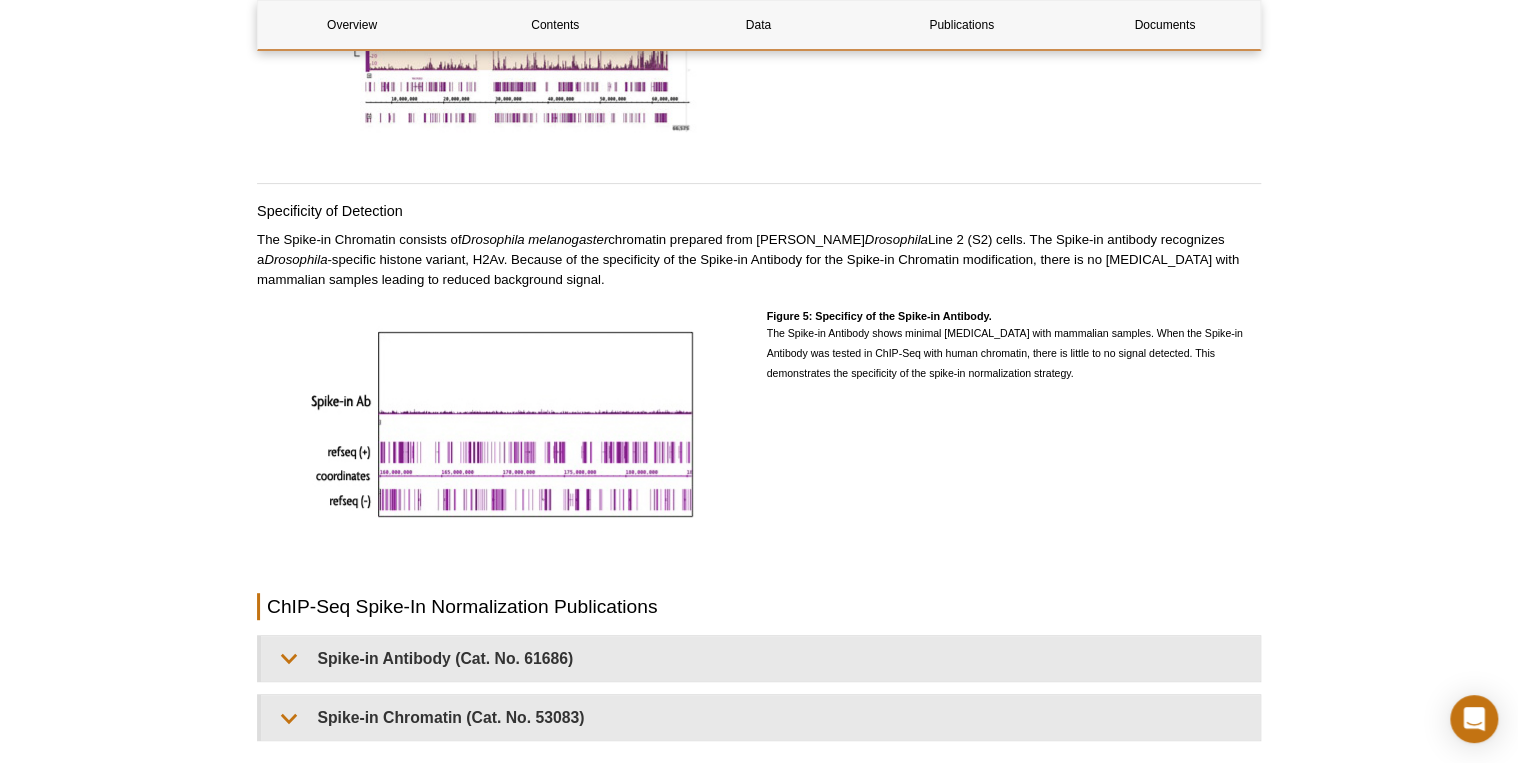 drag, startPoint x: 962, startPoint y: 228, endPoint x: 976, endPoint y: 313, distance: 86.145226 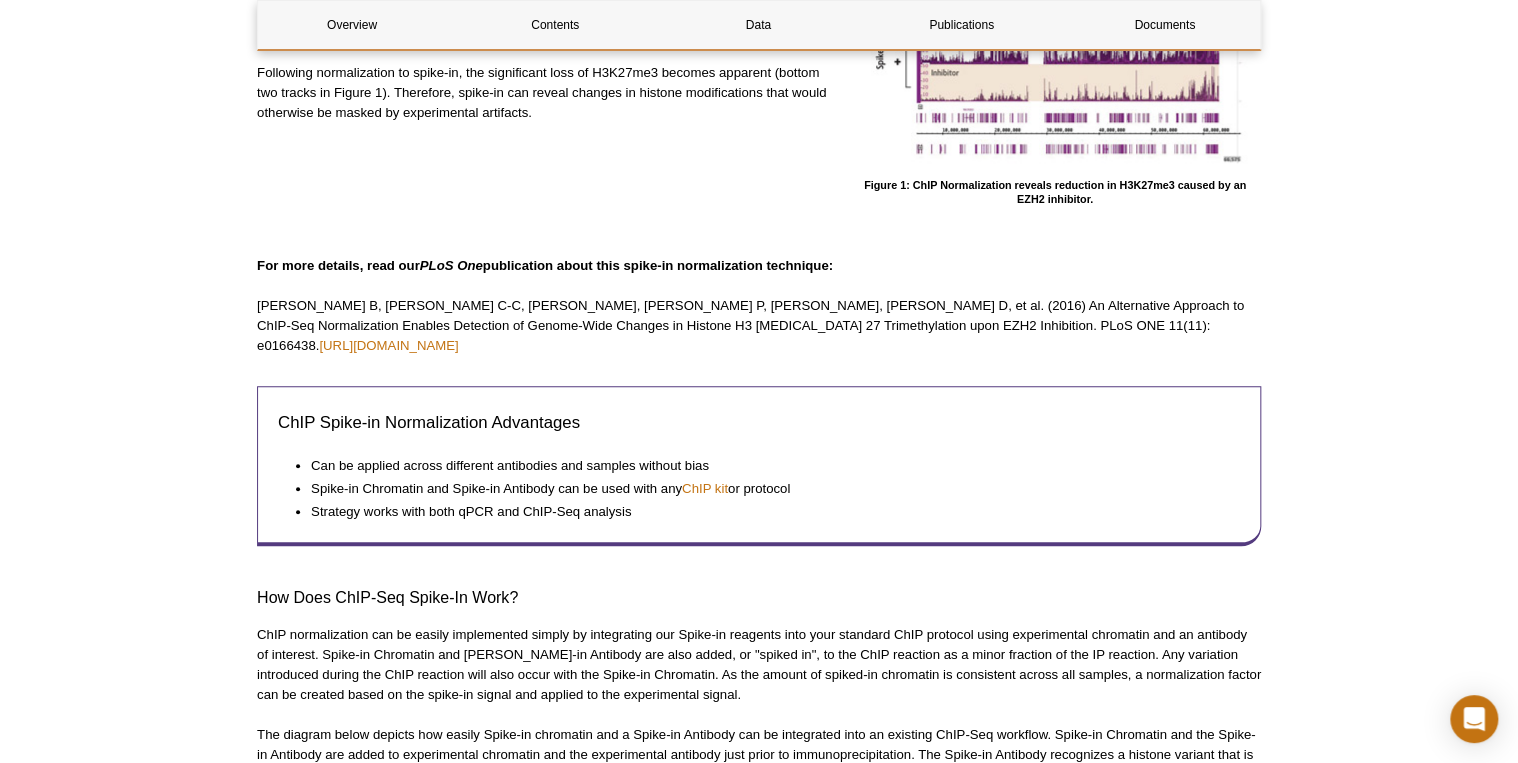 scroll, scrollTop: 770, scrollLeft: 0, axis: vertical 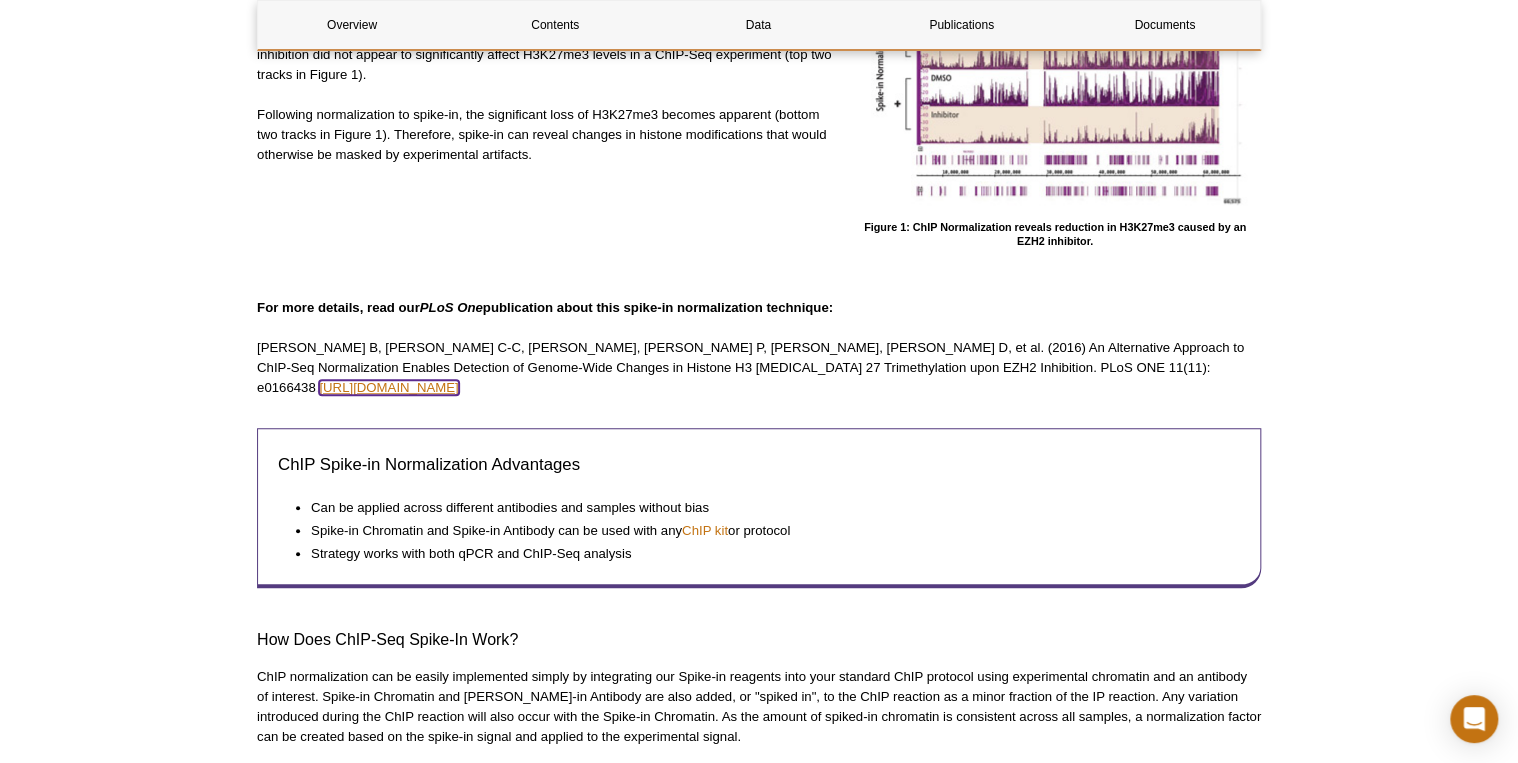 drag, startPoint x: 1076, startPoint y: 375, endPoint x: 1020, endPoint y: 368, distance: 56.435802 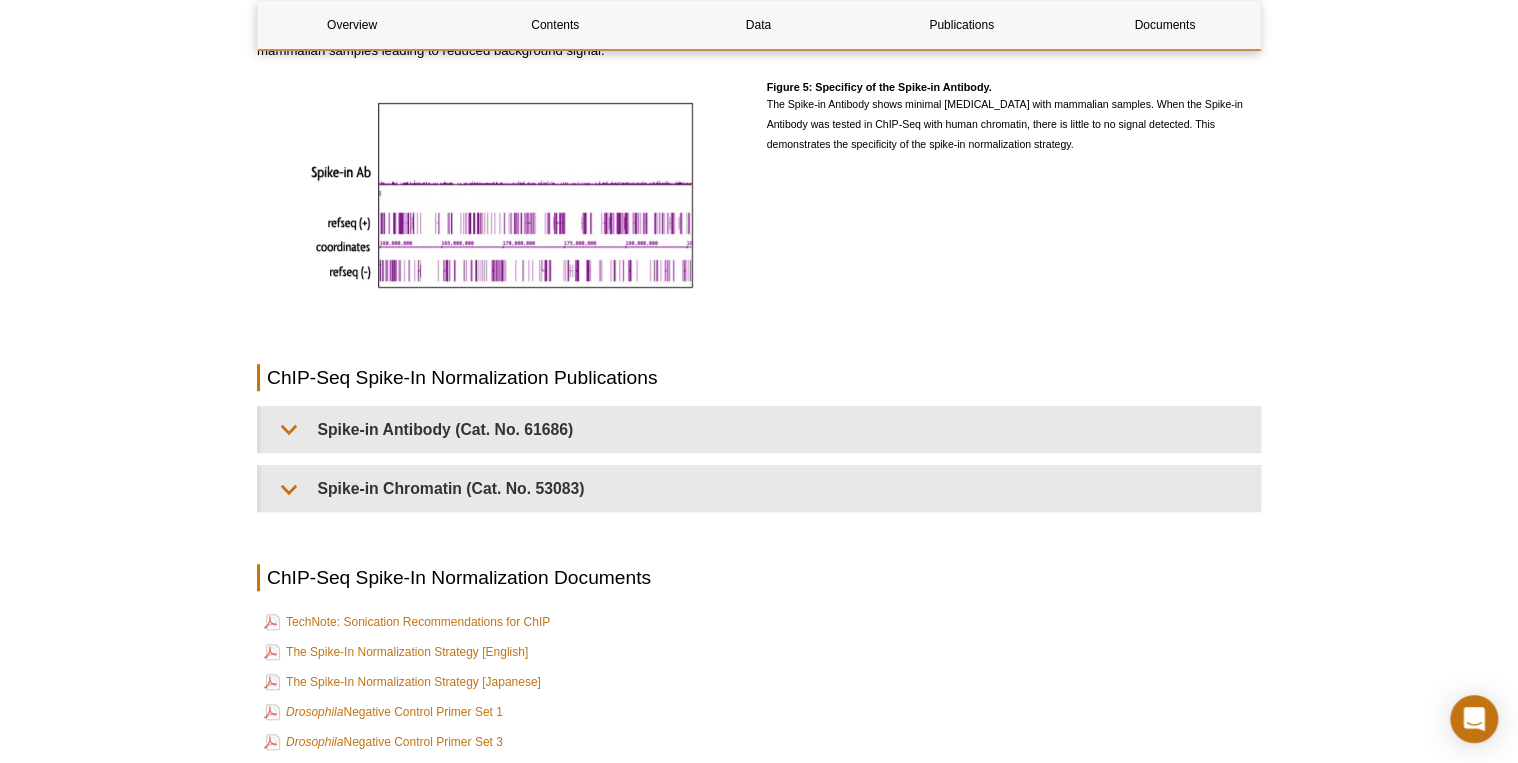 scroll, scrollTop: 4187, scrollLeft: 0, axis: vertical 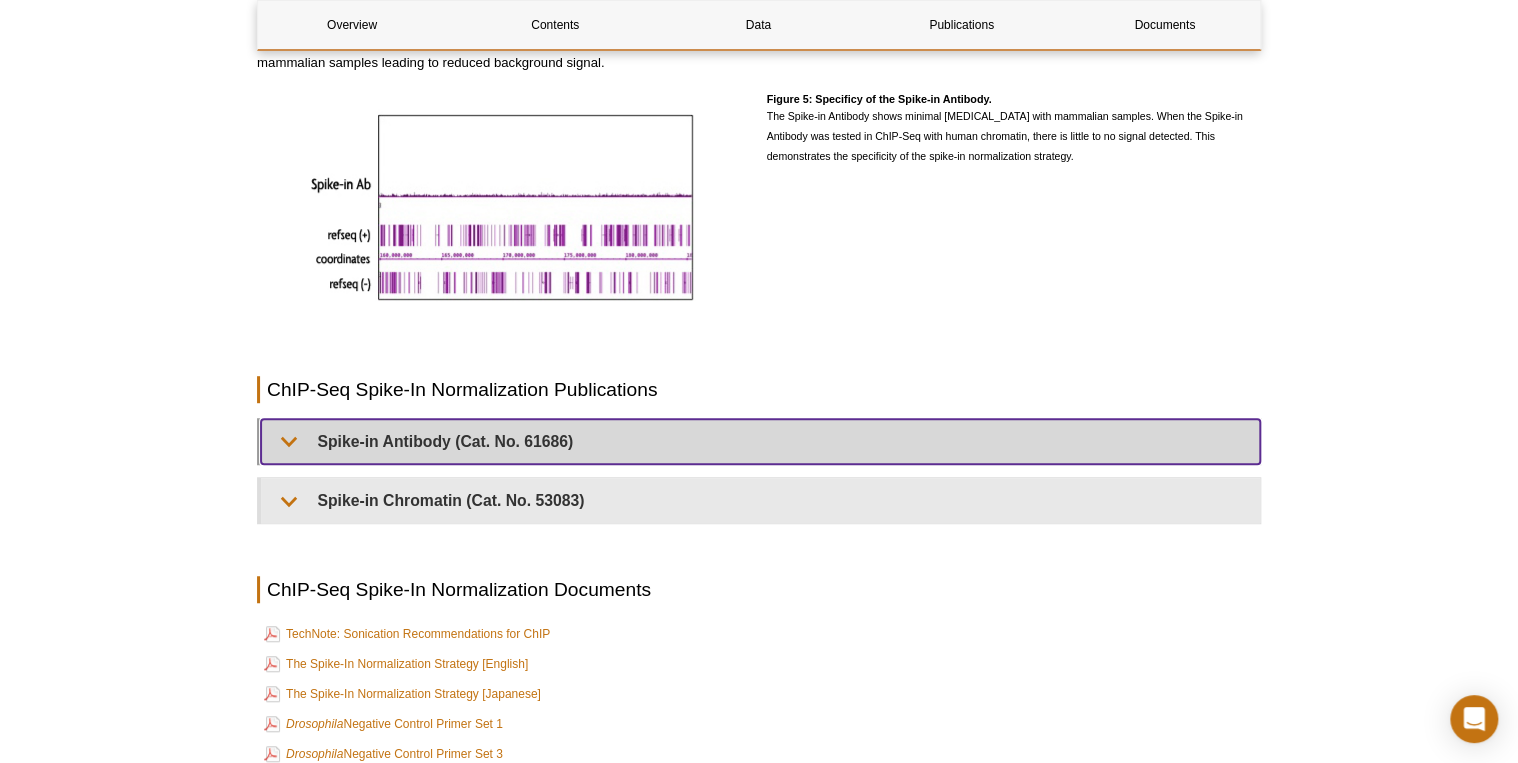 click on "Spike-in Antibody (Cat. No. 61686)" at bounding box center (760, 441) 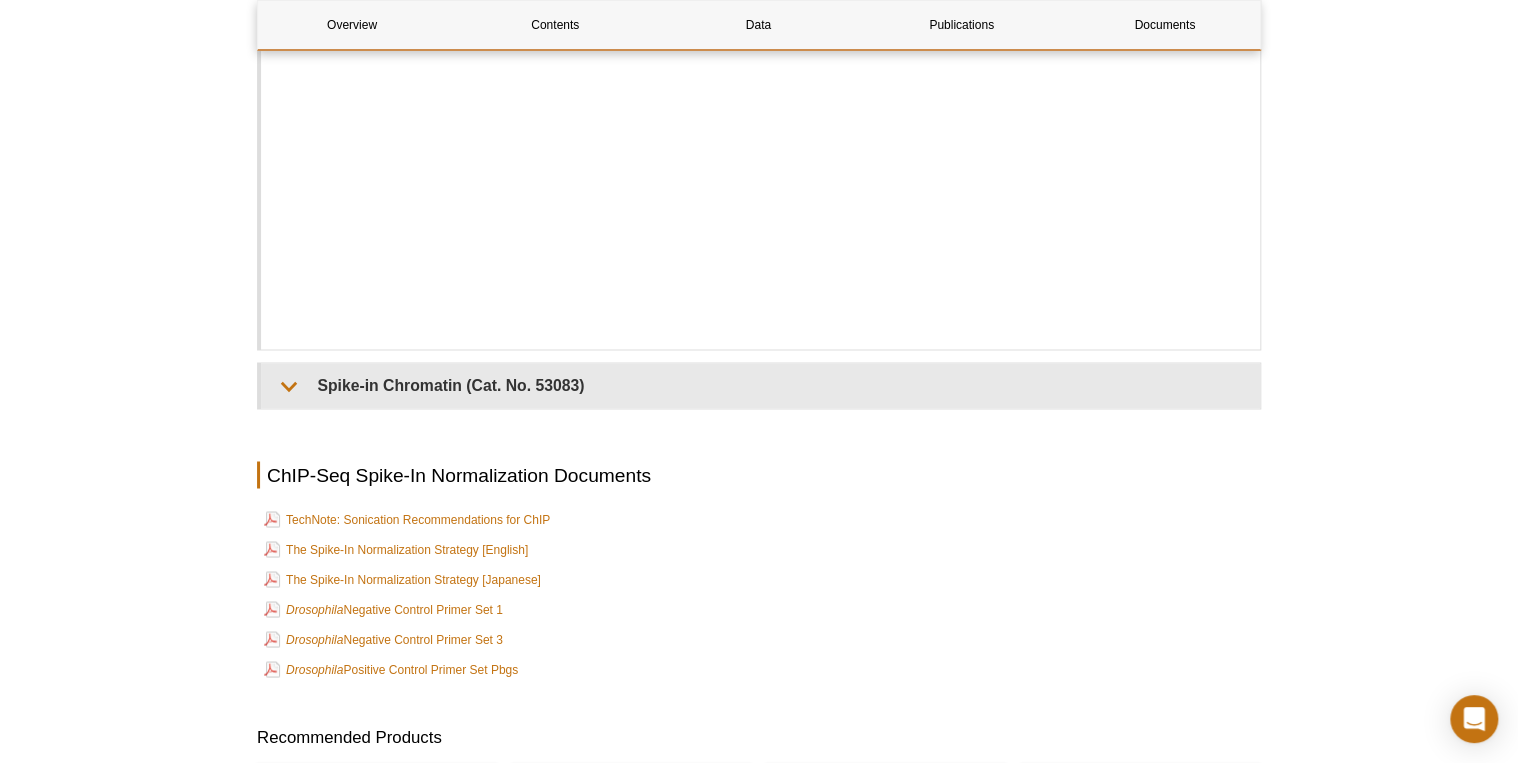 scroll, scrollTop: 5227, scrollLeft: 0, axis: vertical 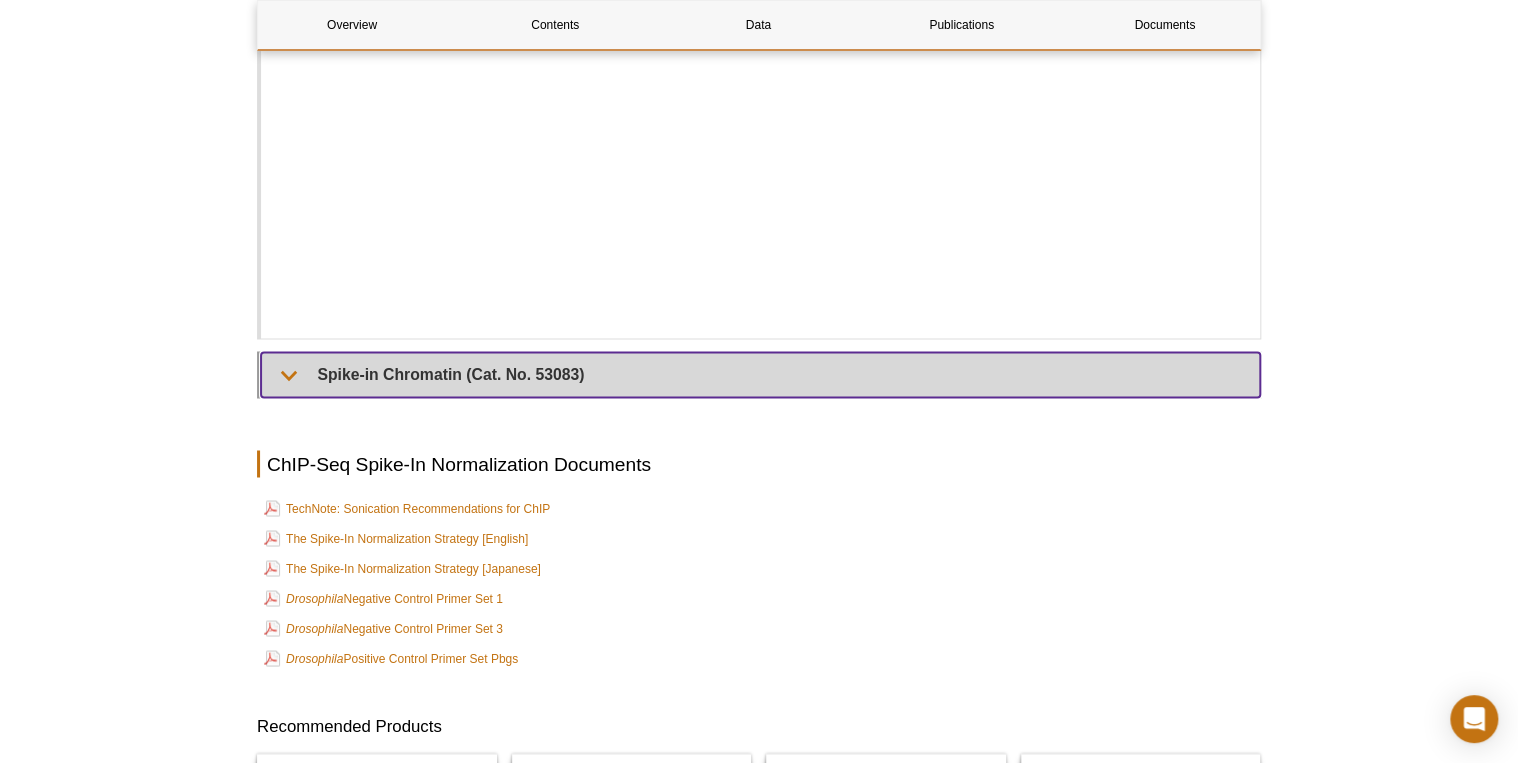 click on "Spike-in Chromatin (Cat. No. 53083)" at bounding box center [760, 374] 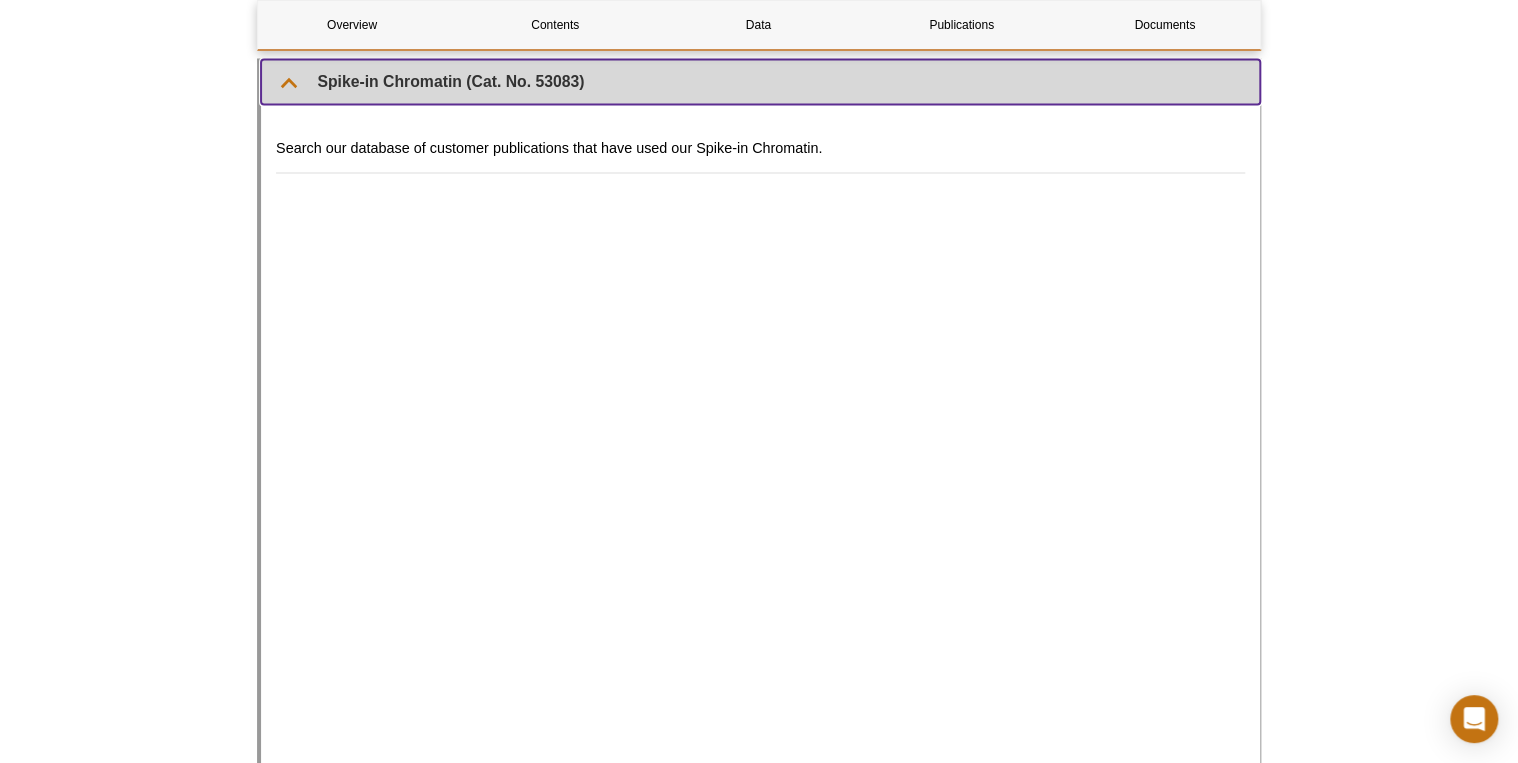 scroll, scrollTop: 5627, scrollLeft: 0, axis: vertical 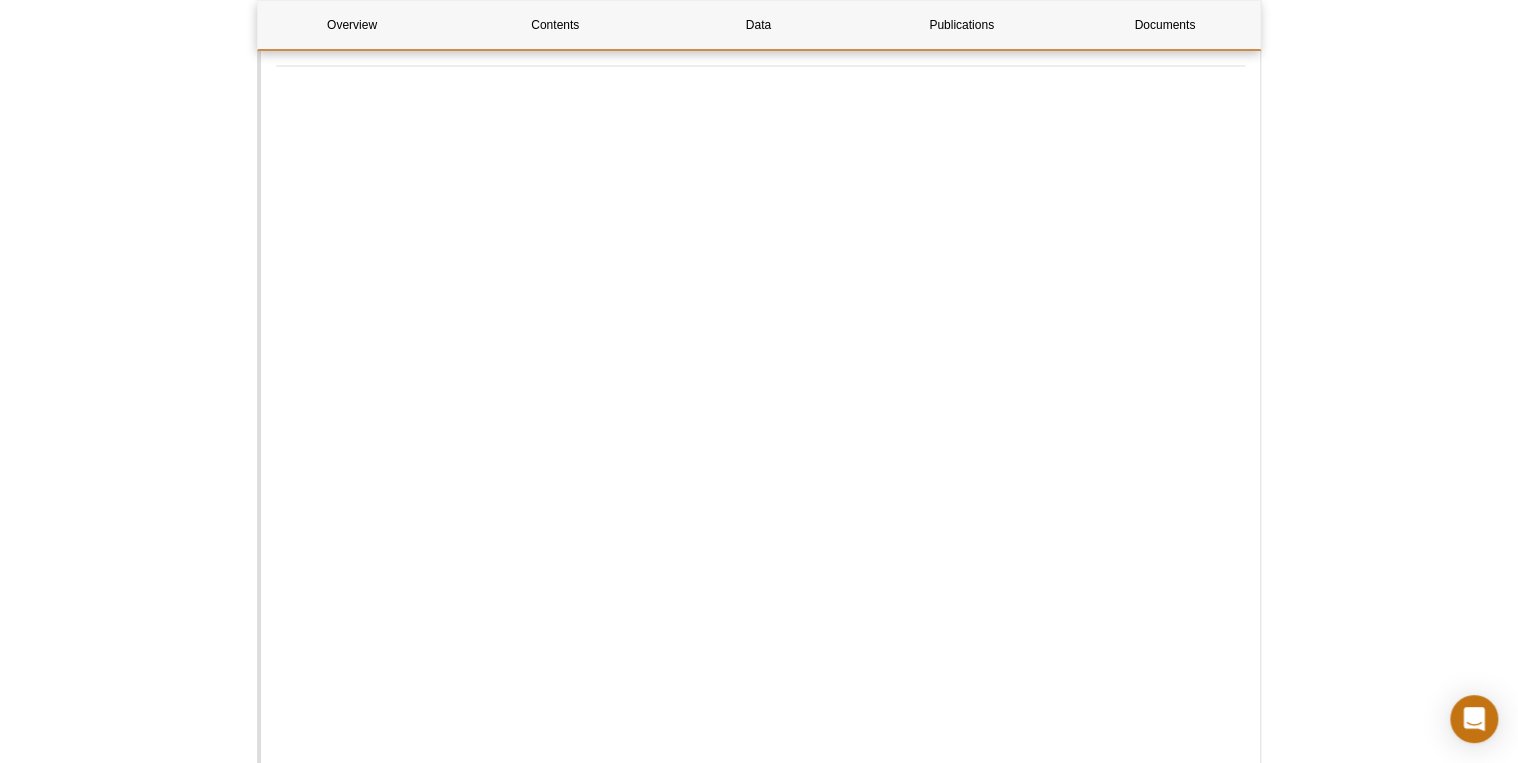 click on "Active Motif Logo
Enabling Epigenetics Research
0
Search
Skip to content
Active Motif Logo
Enabling Epigenetics Research
Korea
Australia
Austria
Belgium
Brazil
Canada
China" at bounding box center [759, -1906] 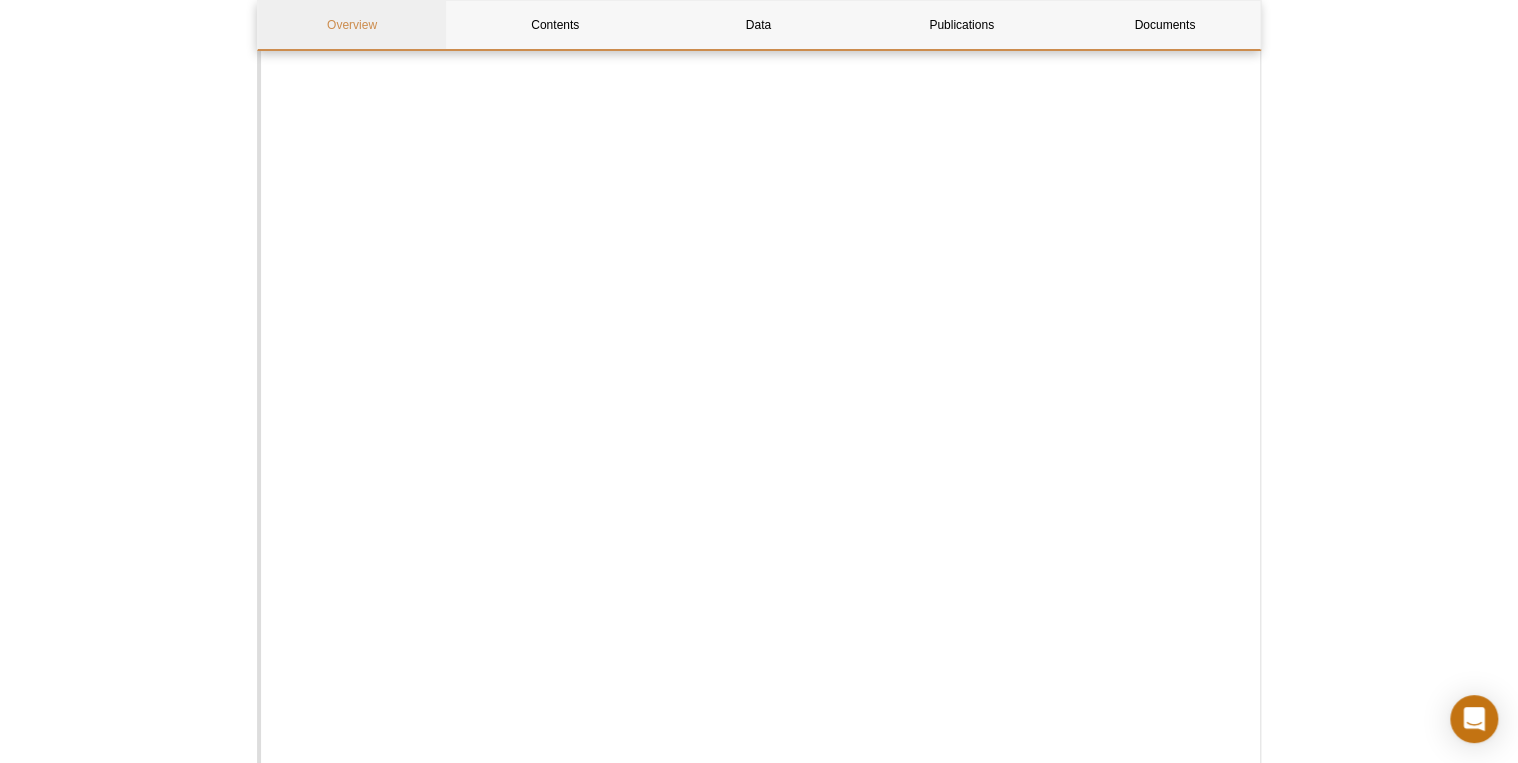 scroll, scrollTop: 5707, scrollLeft: 0, axis: vertical 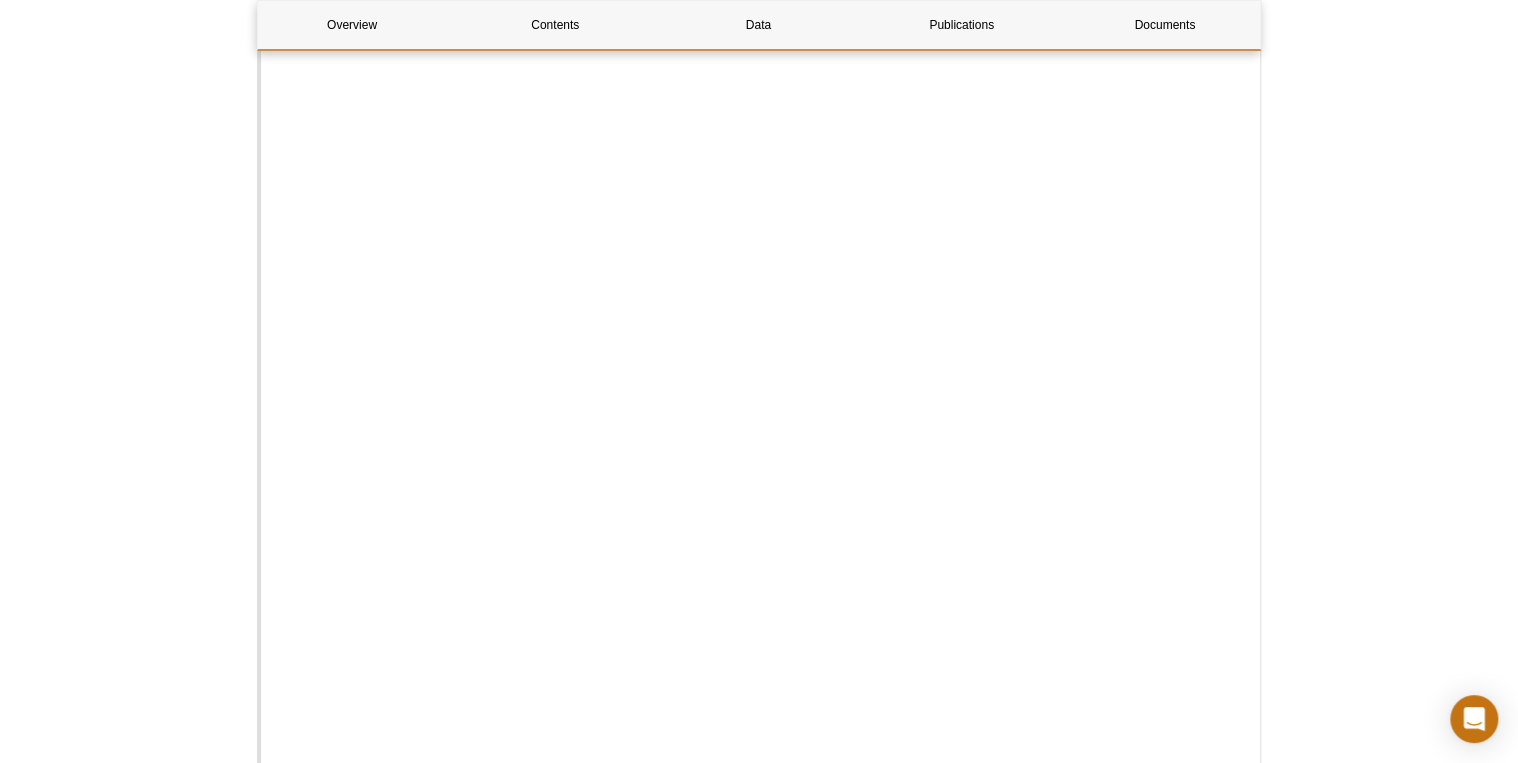 click on "Active Motif Logo
Enabling Epigenetics Research
0
Search
Skip to content
Active Motif Logo
Enabling Epigenetics Research
Korea
Australia
Austria
Belgium
Brazil
Canada
China" at bounding box center [759, -1986] 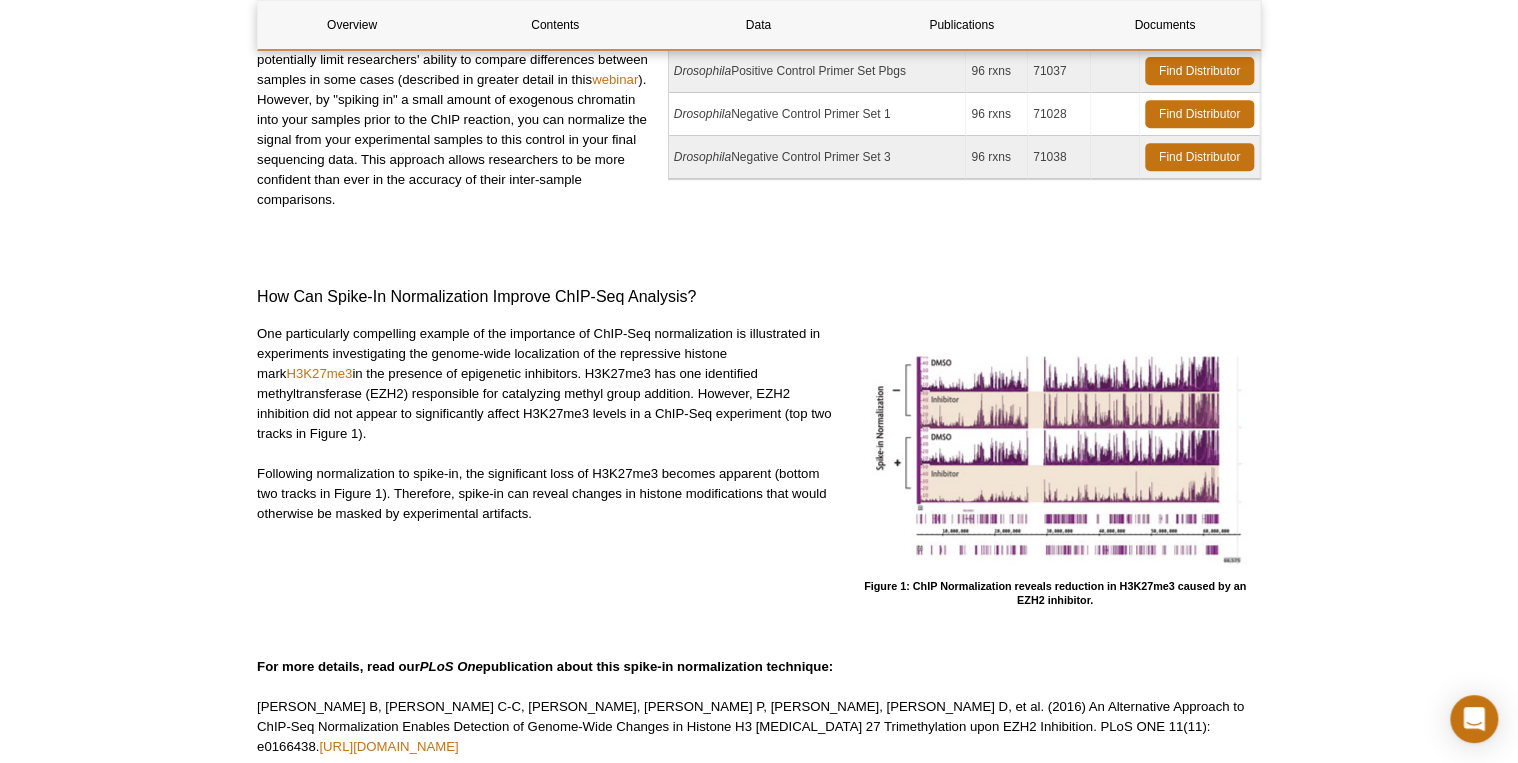scroll, scrollTop: 0, scrollLeft: 0, axis: both 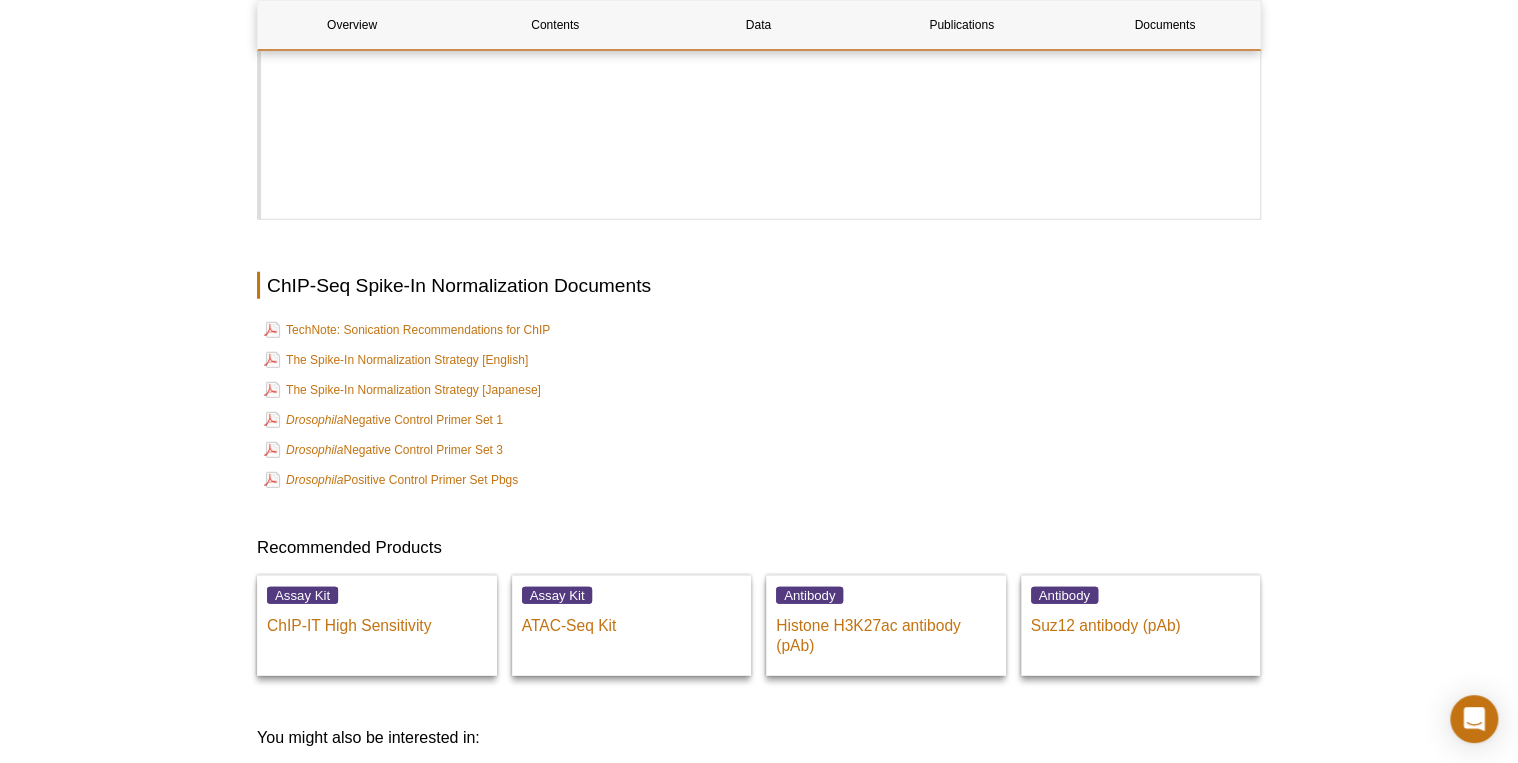 click on "Overview
Contents
Data
Publications
Documents
ChIP-Seq Spike-In Normalization Overview
How Quantitative is Traditional ChIP-Seq?
ChIP-Seq is a powerful tool for genome-wide identification of transcription factor binding sites and histone post-translational modifications, but its inherent semi-quantitative nature can potentially limit researchers' ability to compare differences between samples in some cases (described in greater detail in this  webinar ). However, by "spiking in" a small amount of exogenous chromatin into your samples prior to the ChIP reaction, you can normalize the signal from your experimental samples to this control in your final sequencing data. This approach allows researchers to be more confident than ever in the accuracy of their inter-sample comparisons.
Name
Format
Cat No.
Price
61686" at bounding box center [759, -2611] 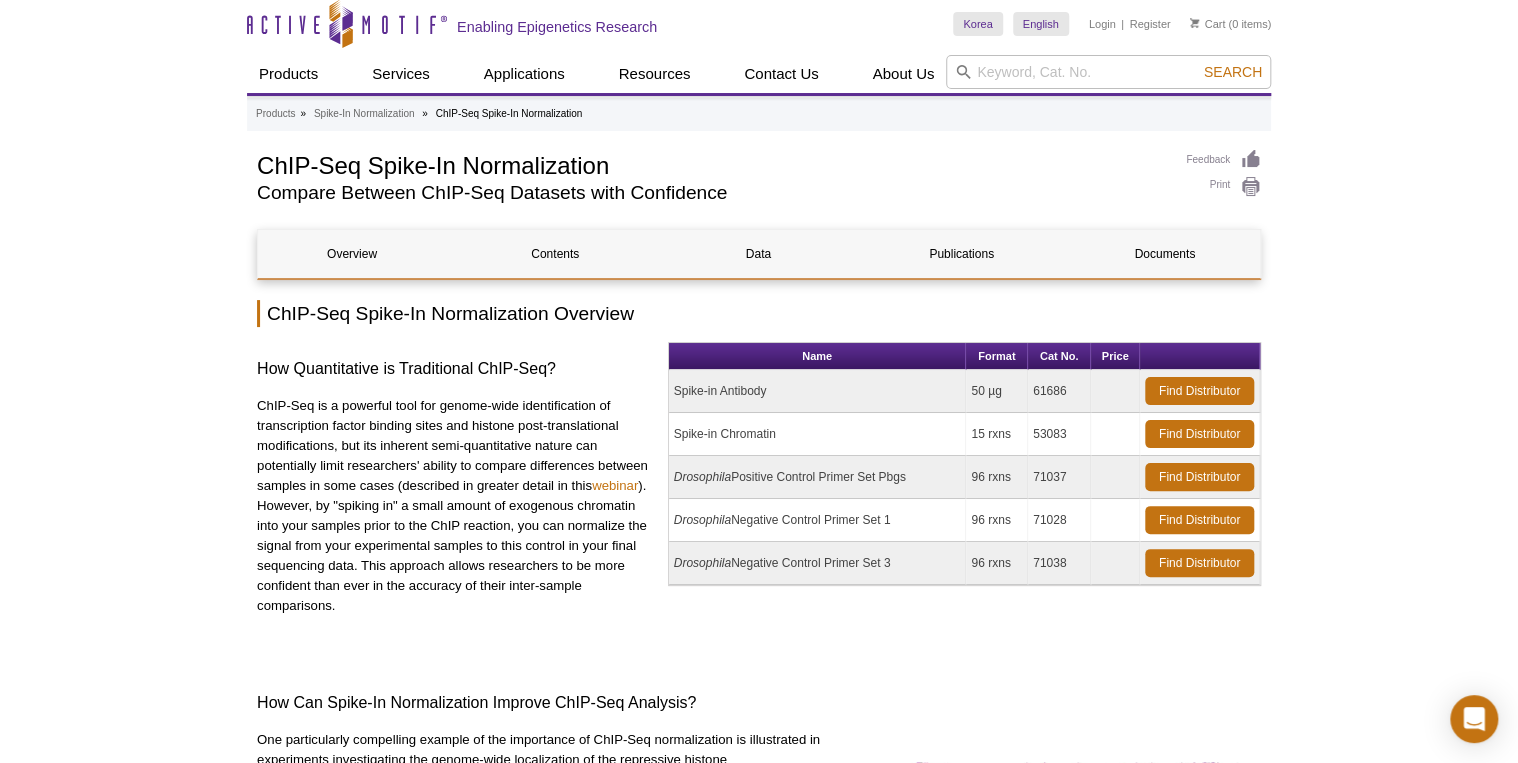 scroll, scrollTop: 0, scrollLeft: 0, axis: both 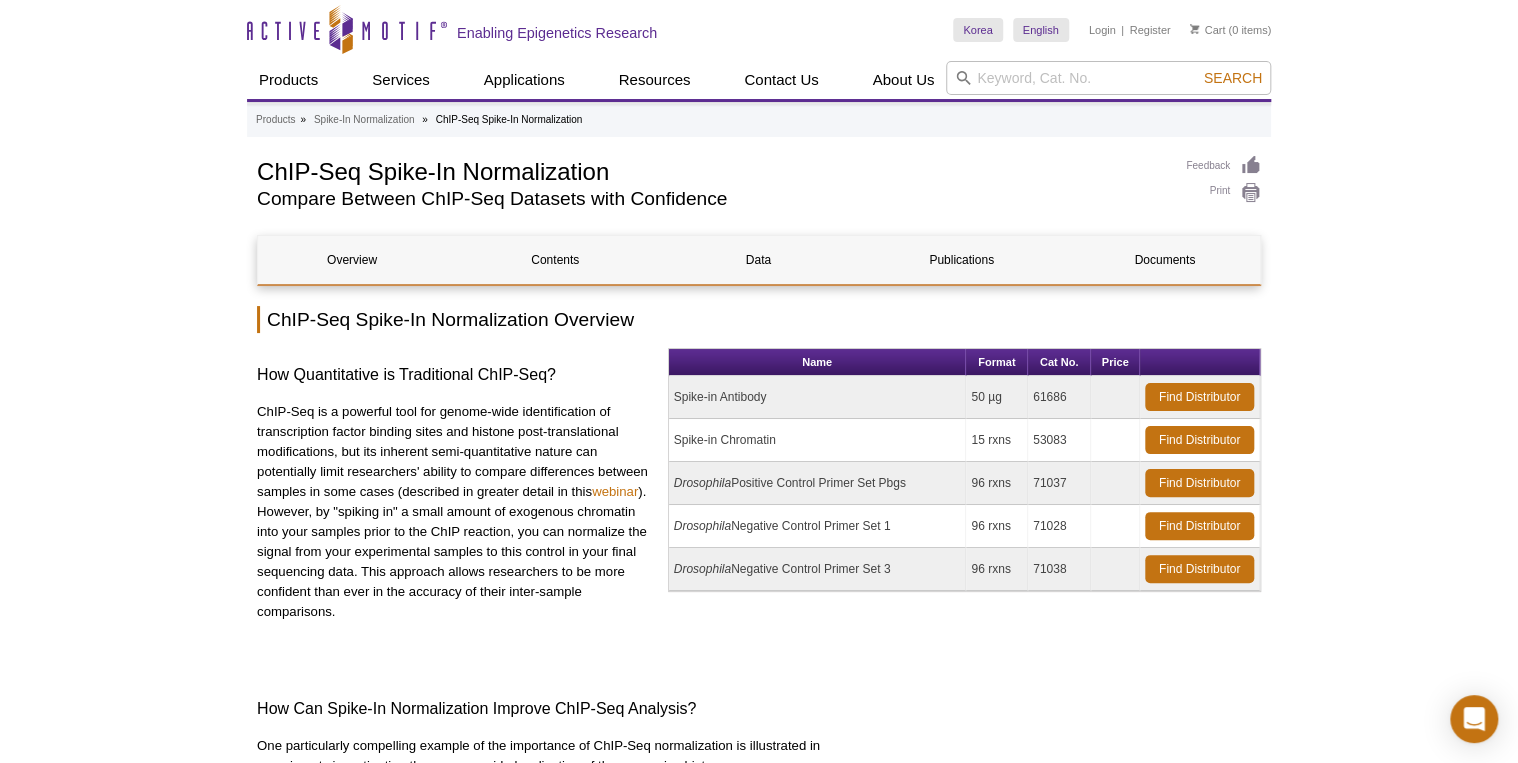 click on "61686" at bounding box center (1059, 397) 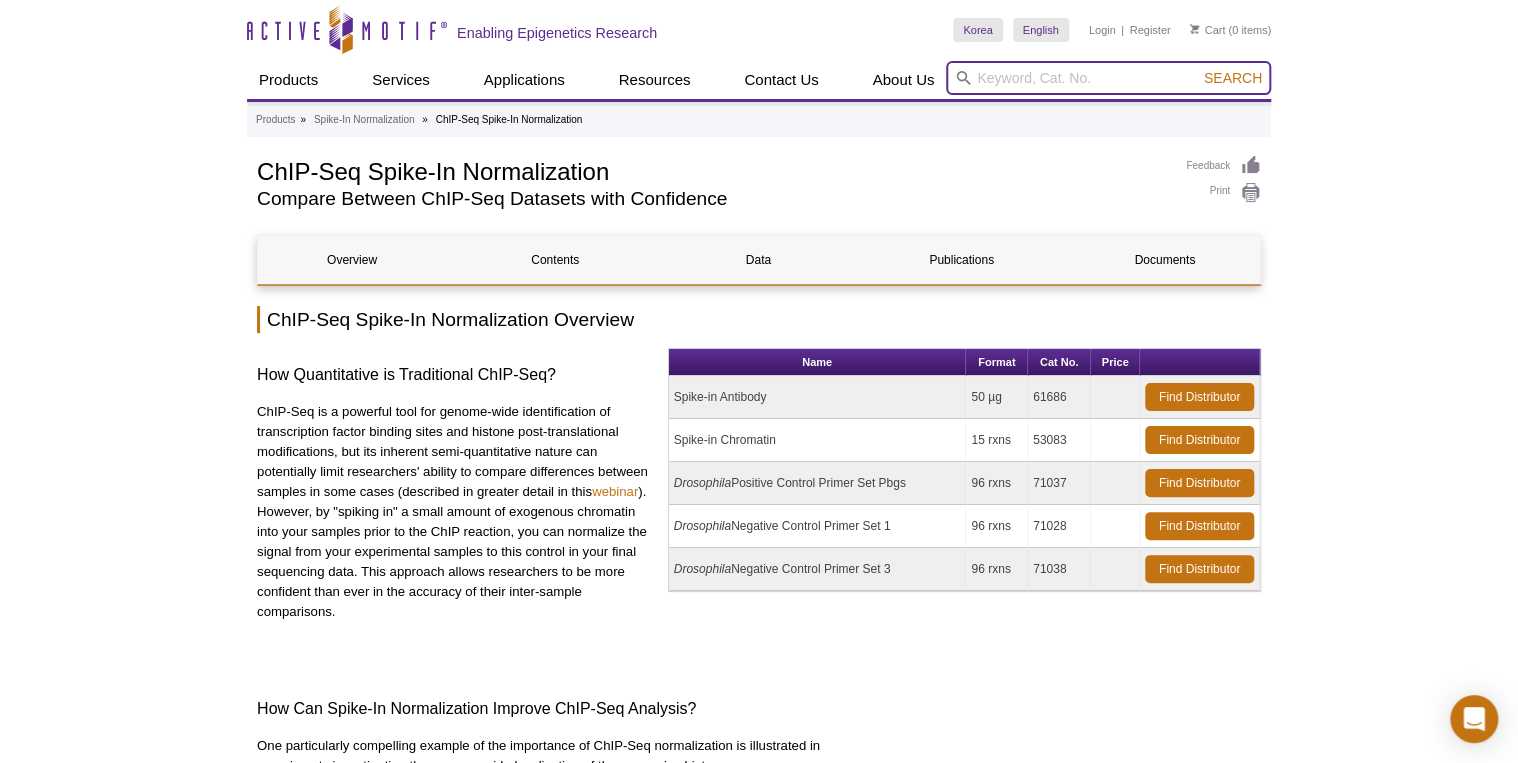 click at bounding box center [1108, 78] 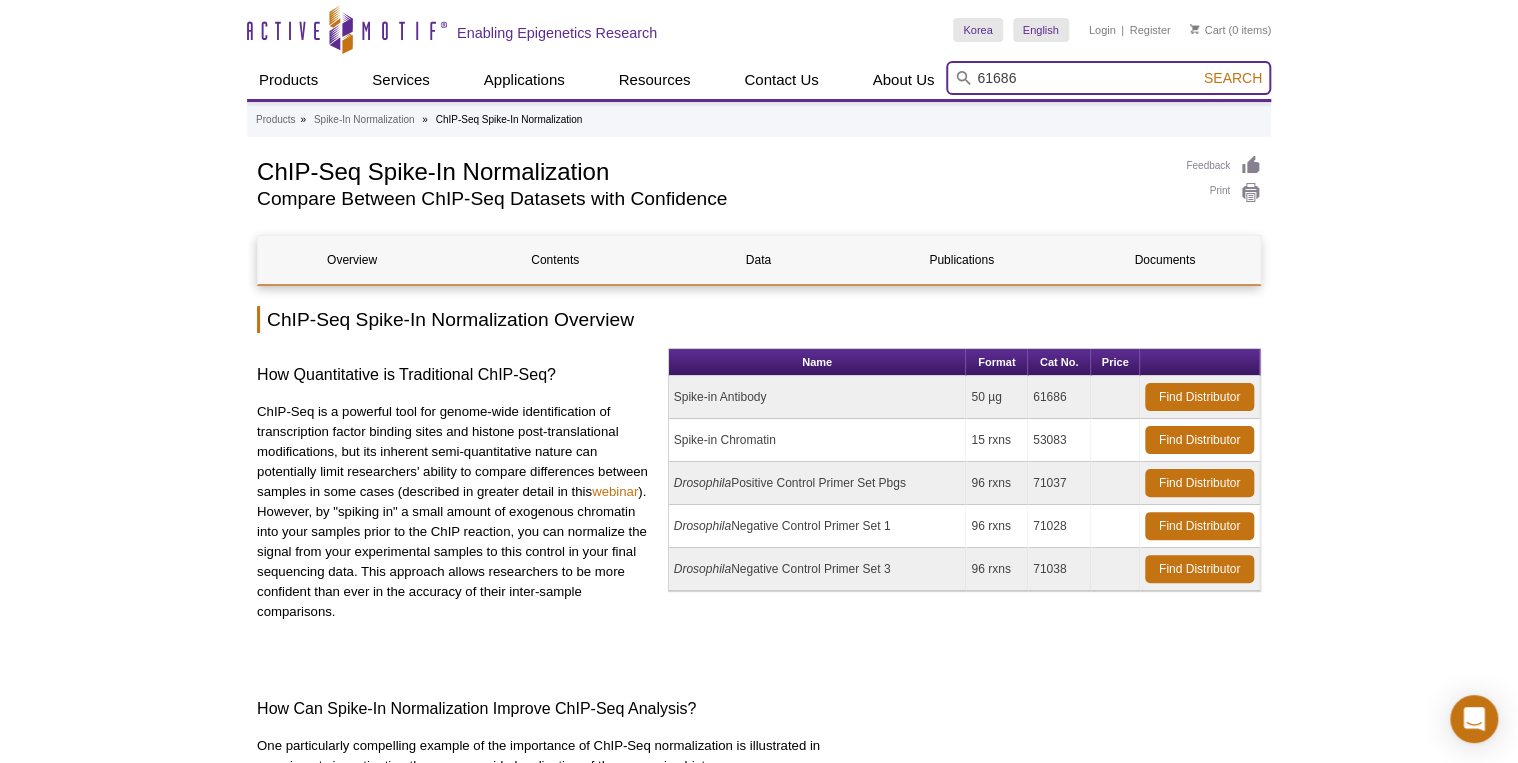 type on "61686" 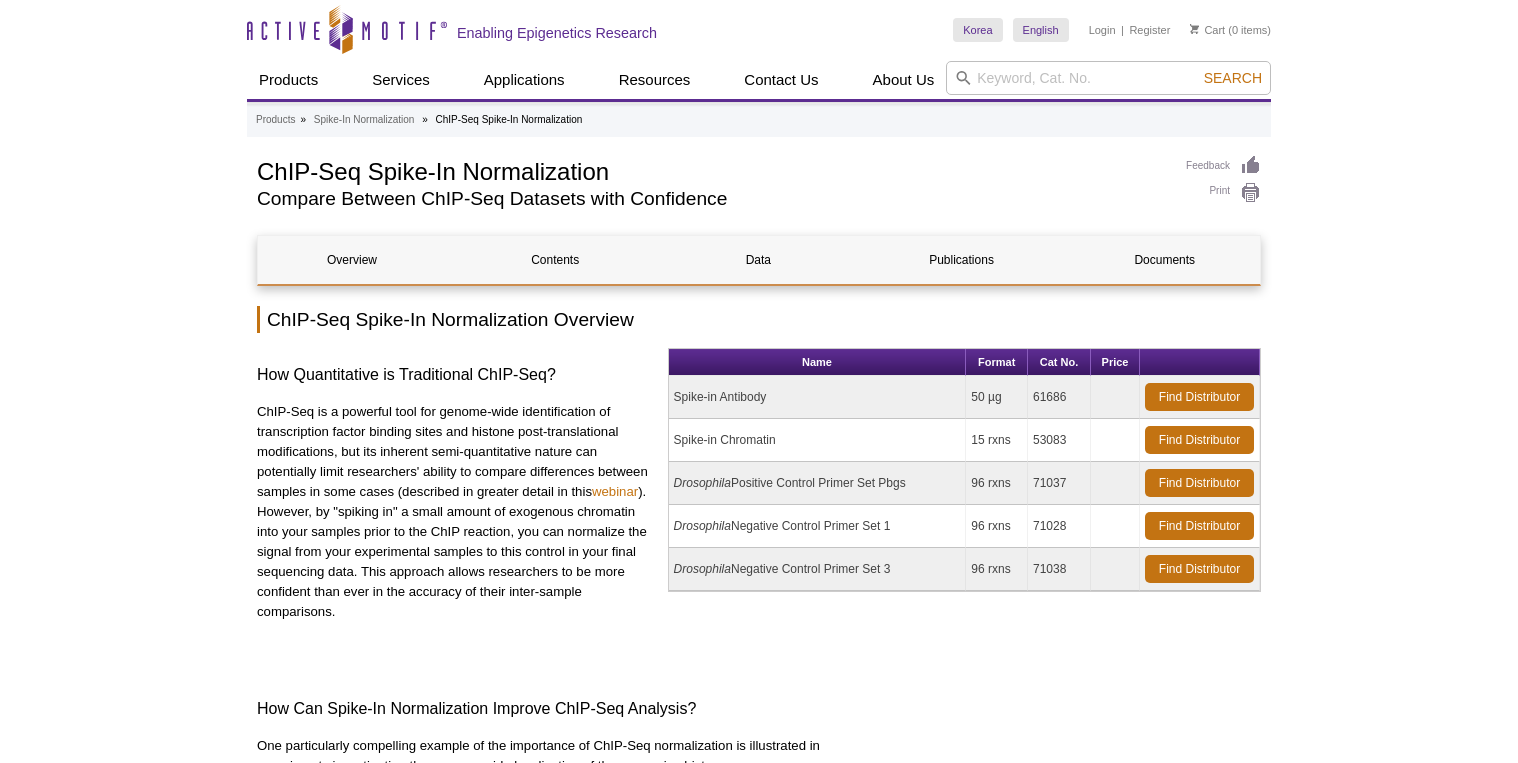 scroll, scrollTop: 0, scrollLeft: 0, axis: both 